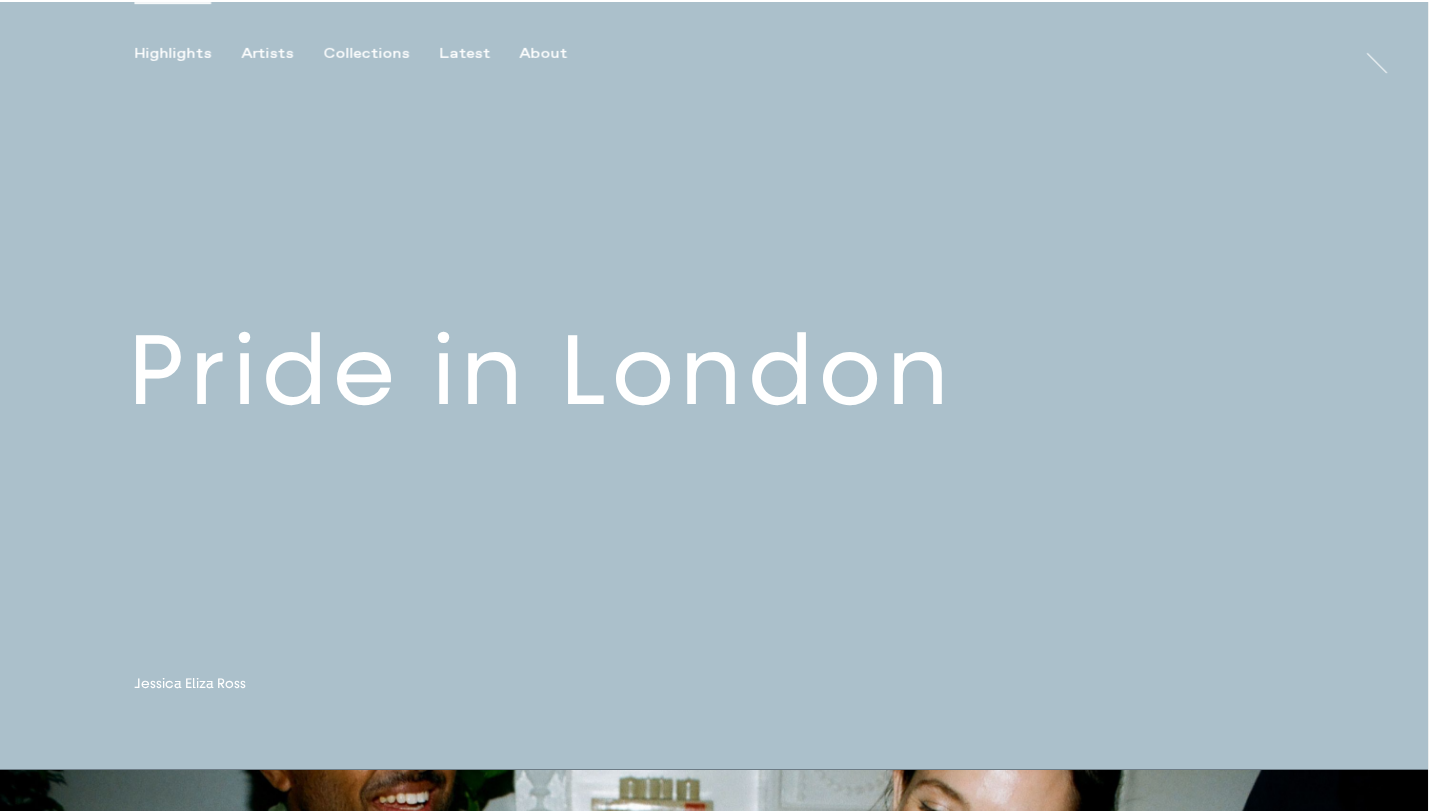 scroll, scrollTop: 0, scrollLeft: 0, axis: both 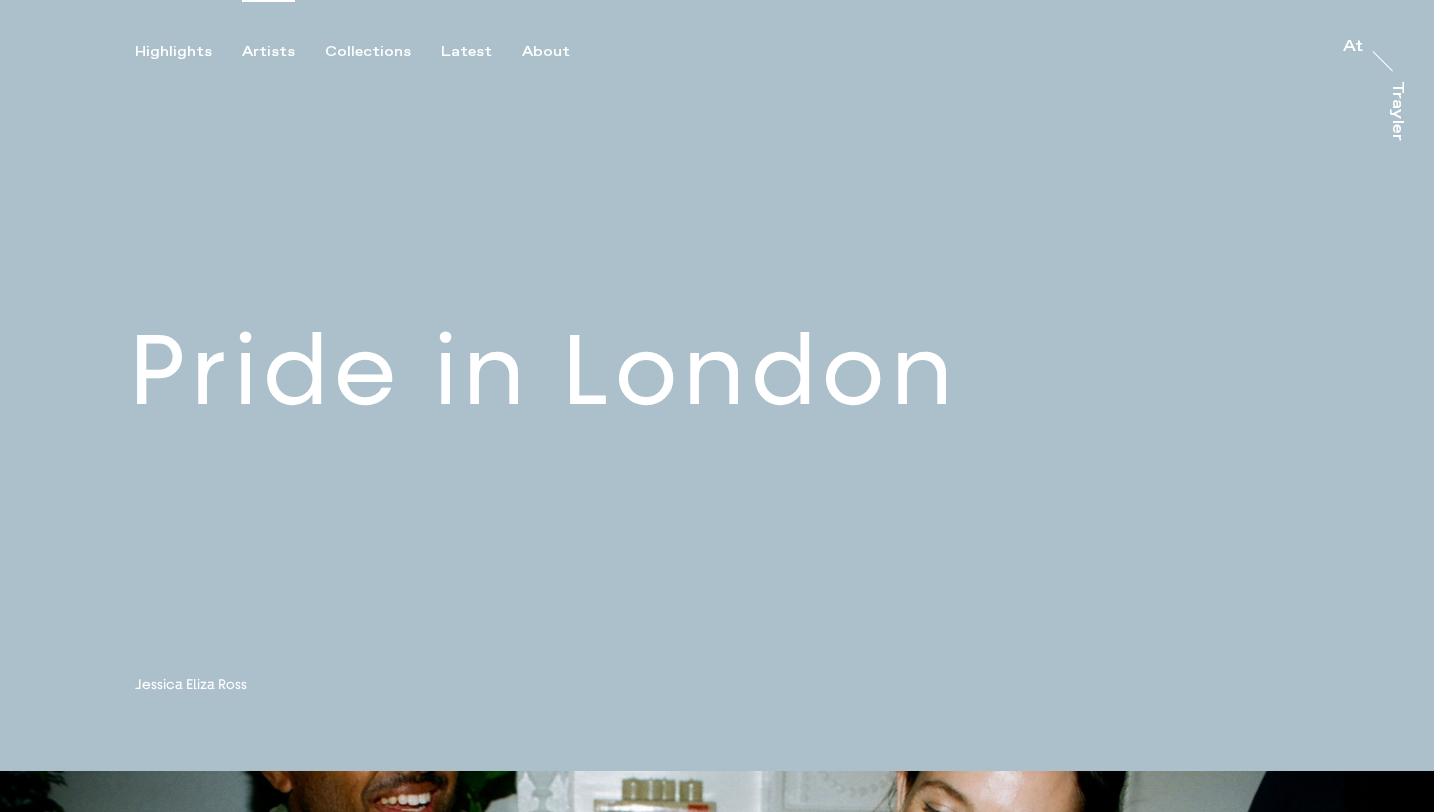 click on "Artists" at bounding box center [268, 52] 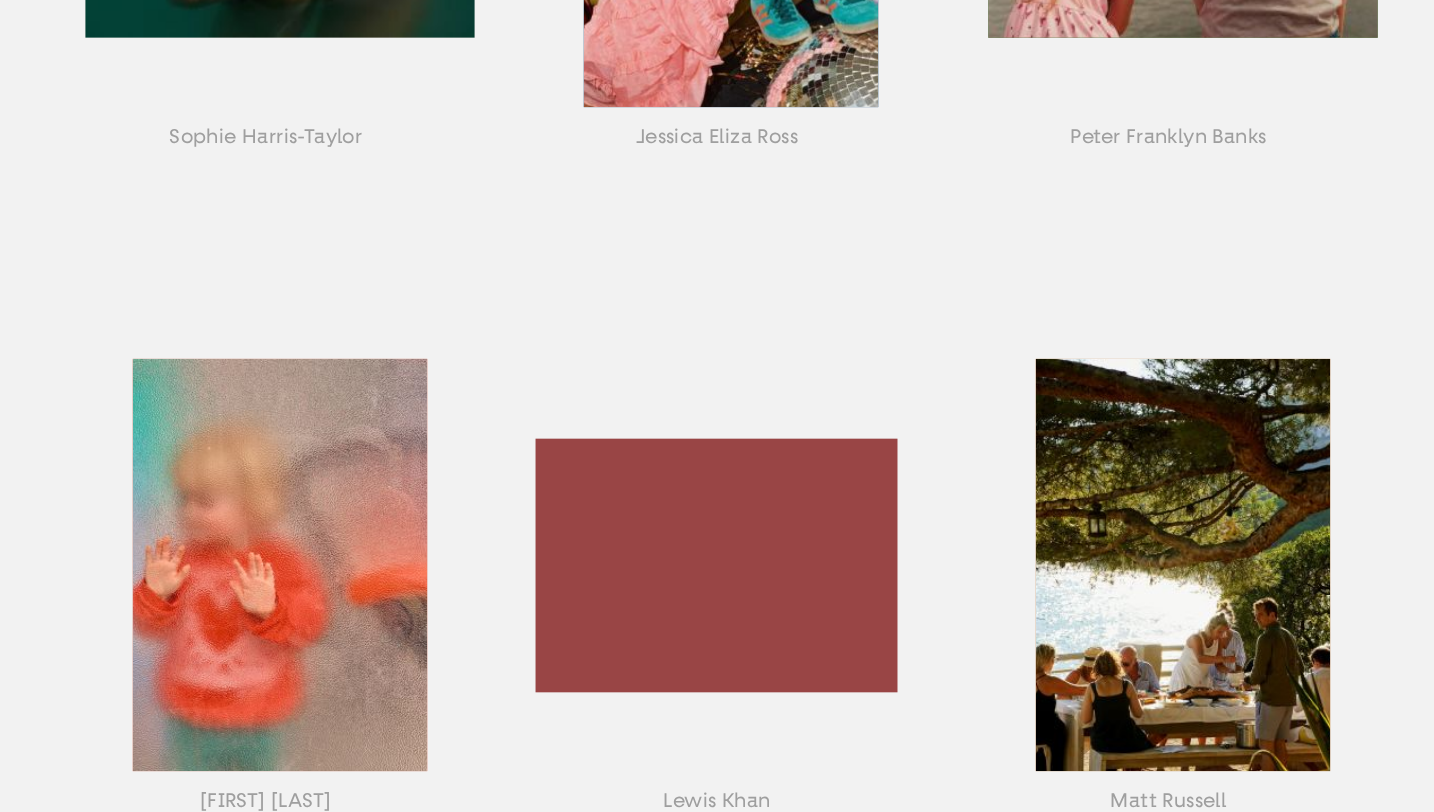 scroll, scrollTop: 1105, scrollLeft: 0, axis: vertical 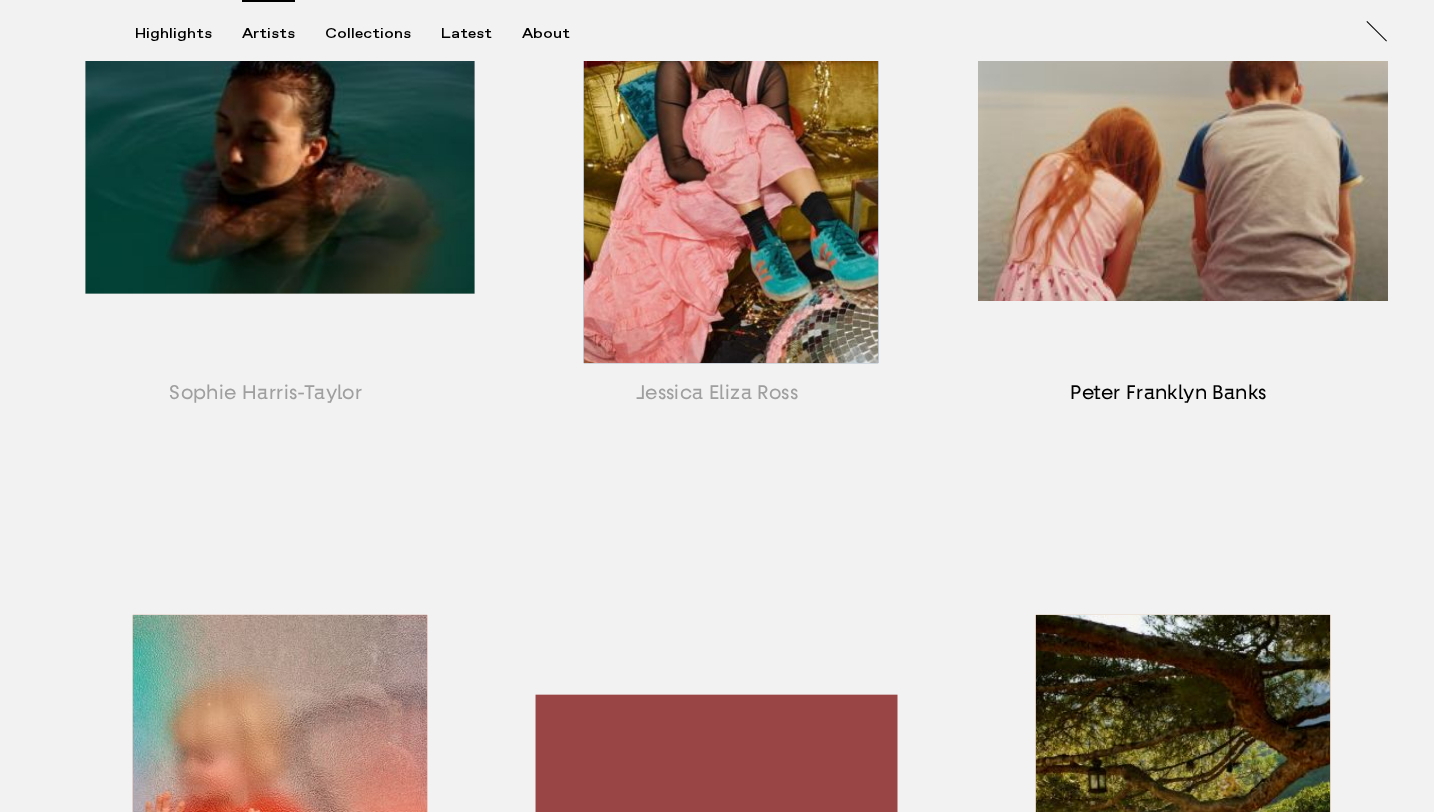 click at bounding box center [1168, 182] 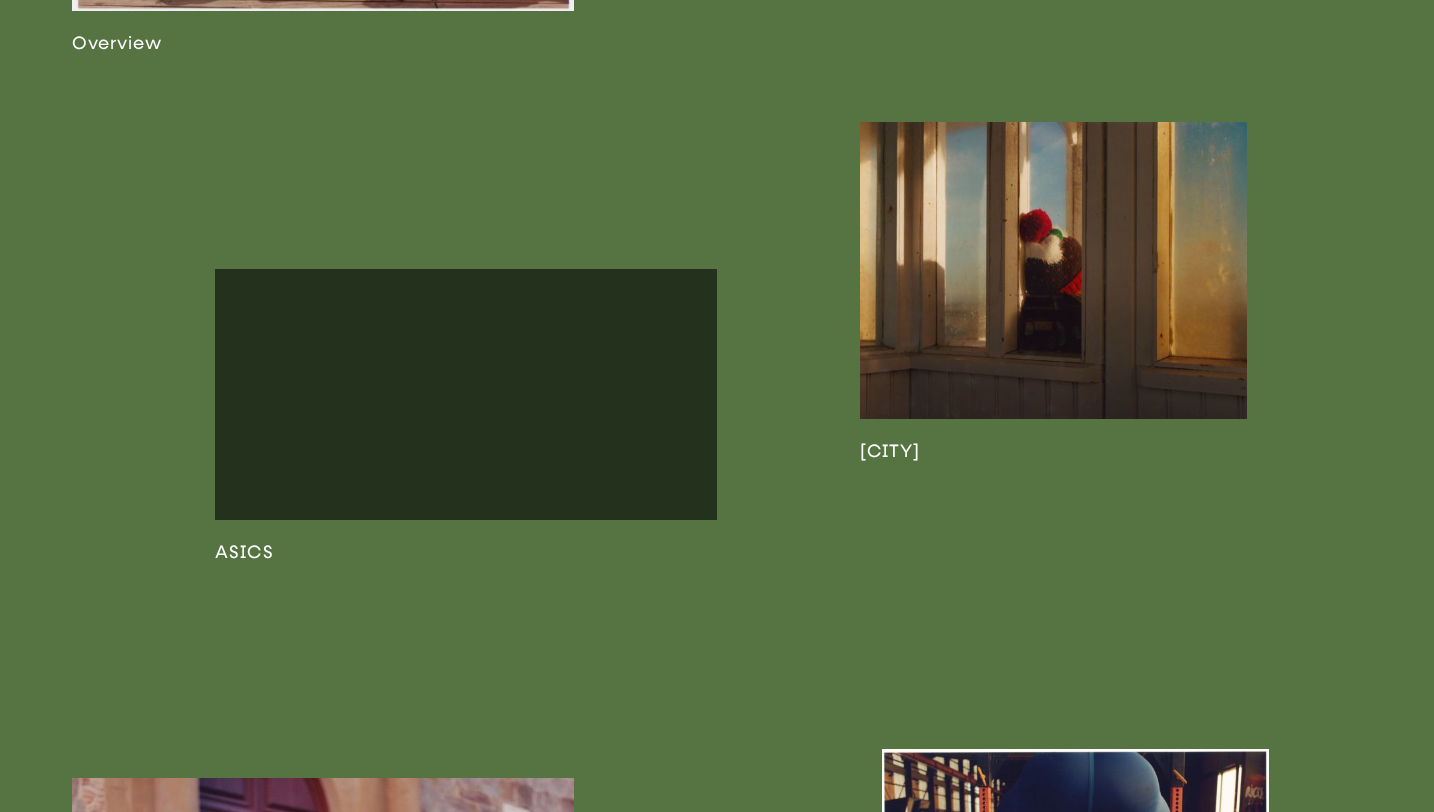 scroll, scrollTop: 1801, scrollLeft: 0, axis: vertical 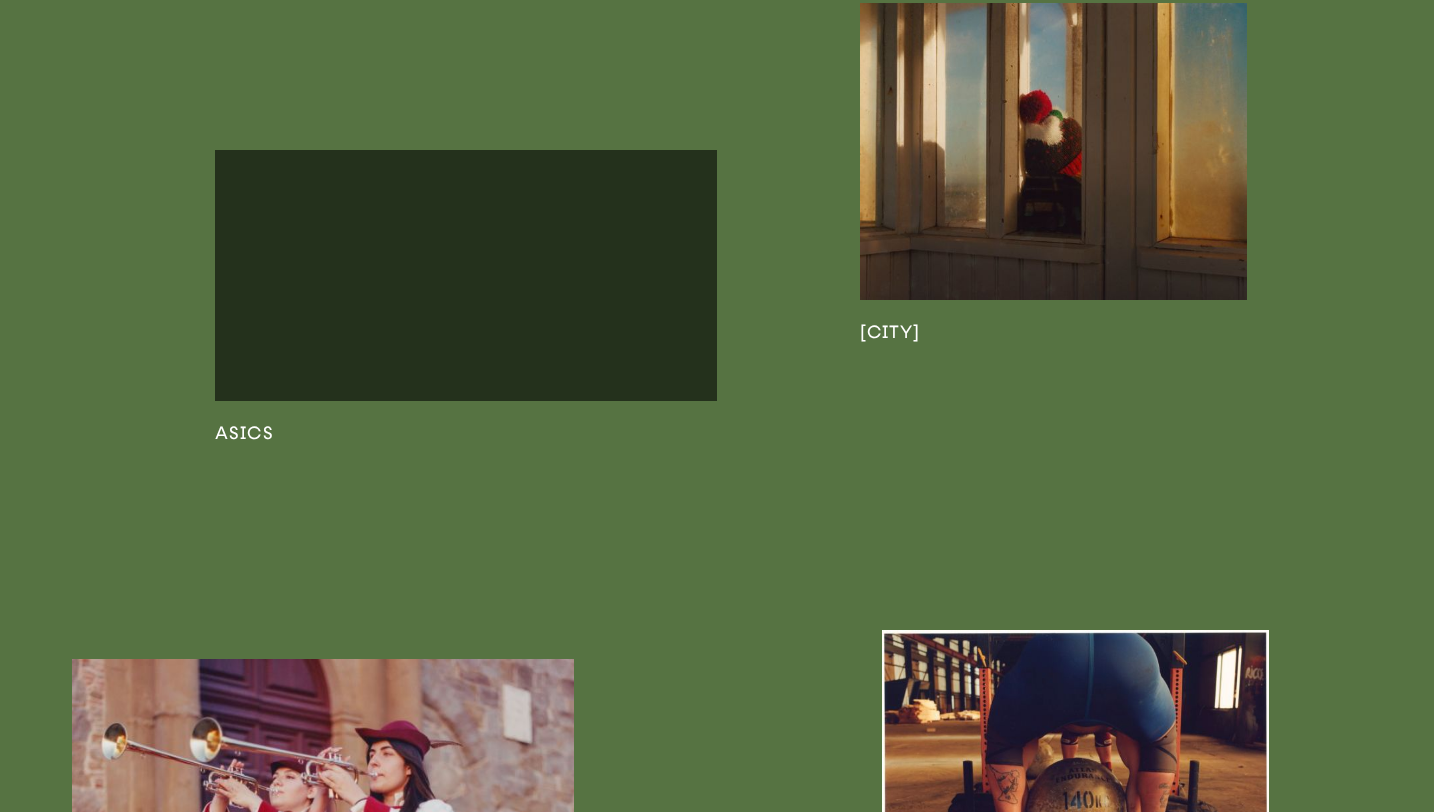 click at bounding box center [466, 297] 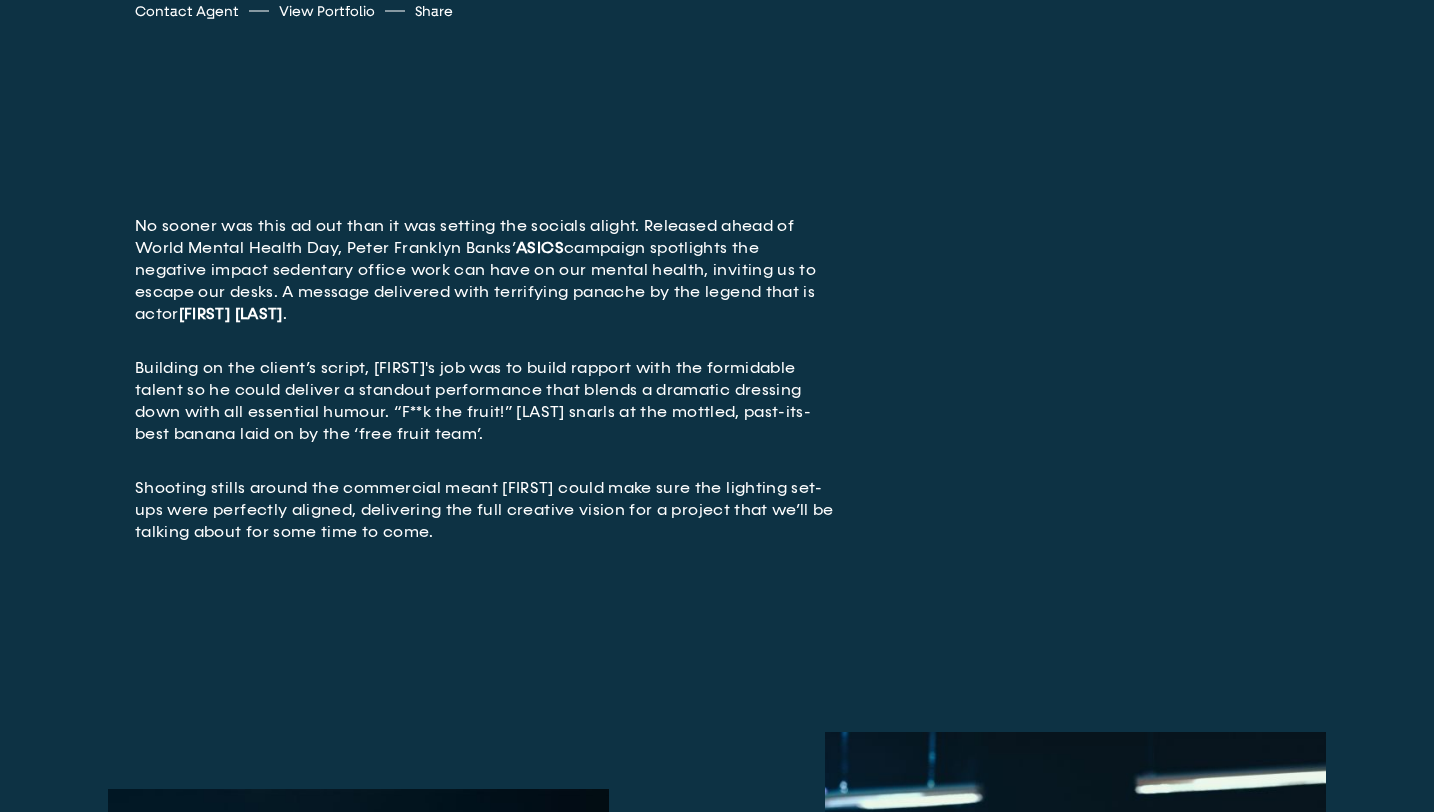 scroll, scrollTop: 634, scrollLeft: 0, axis: vertical 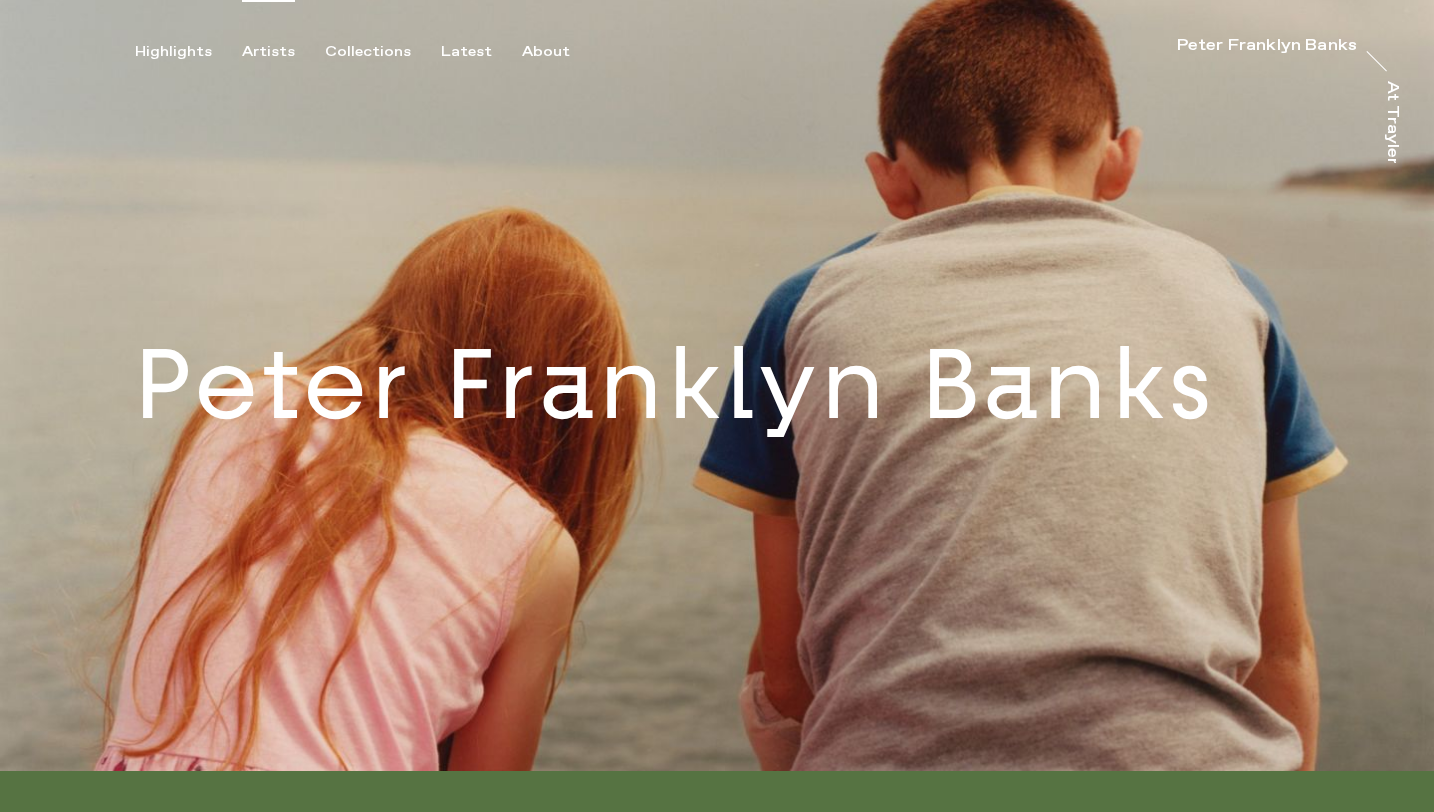 click on "Artists" at bounding box center (268, 52) 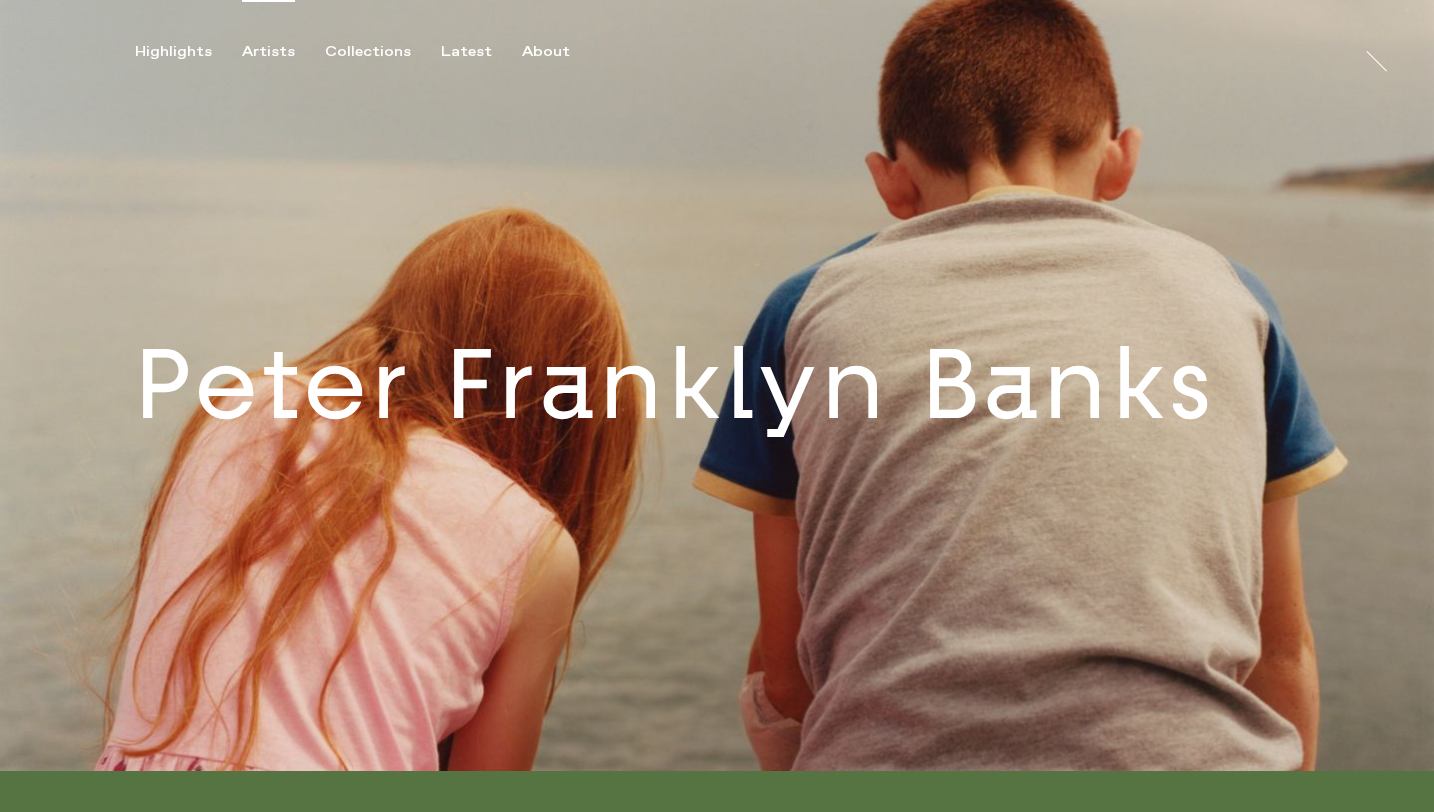 click on "Artists" at bounding box center [268, 52] 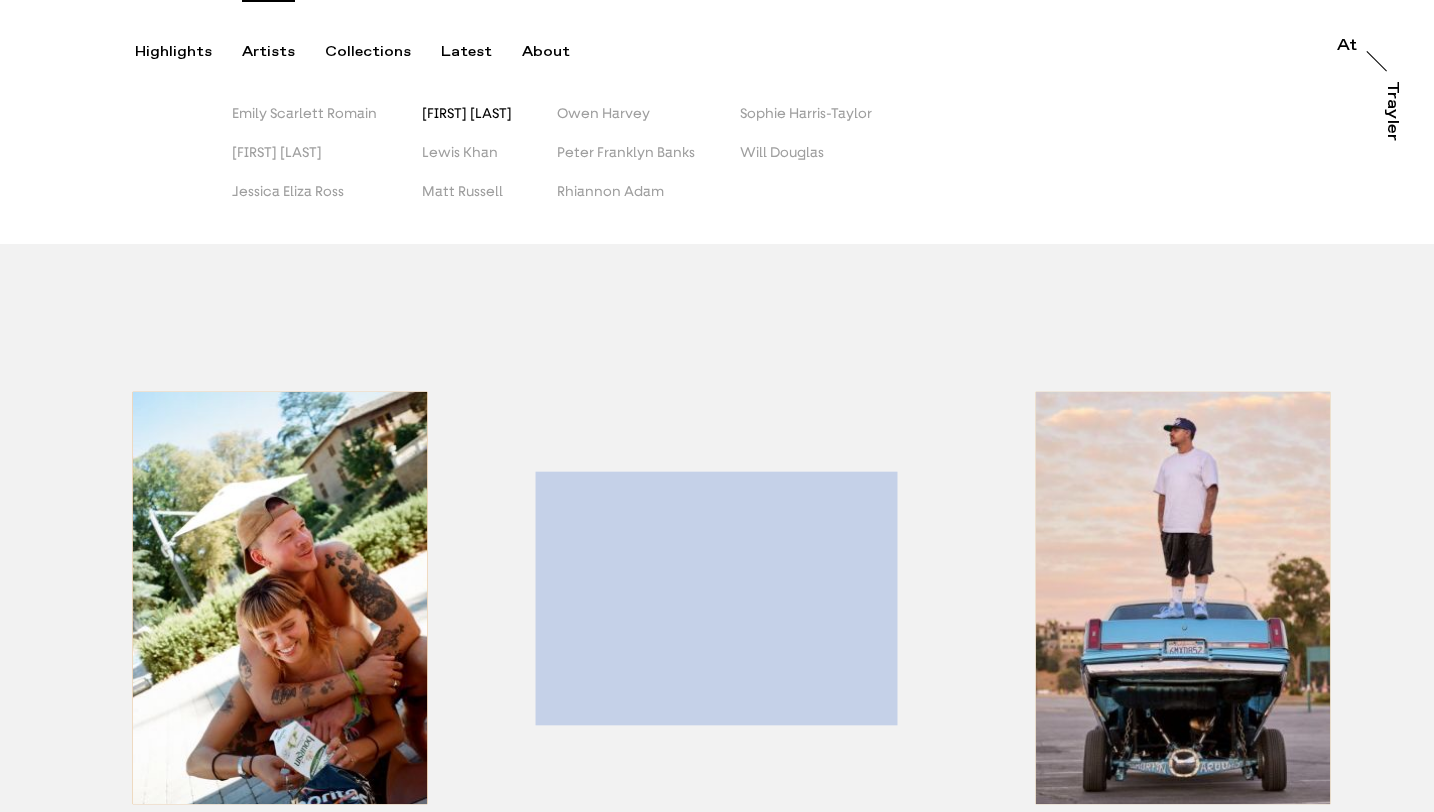 click on "Josh Edgoose" at bounding box center [467, 113] 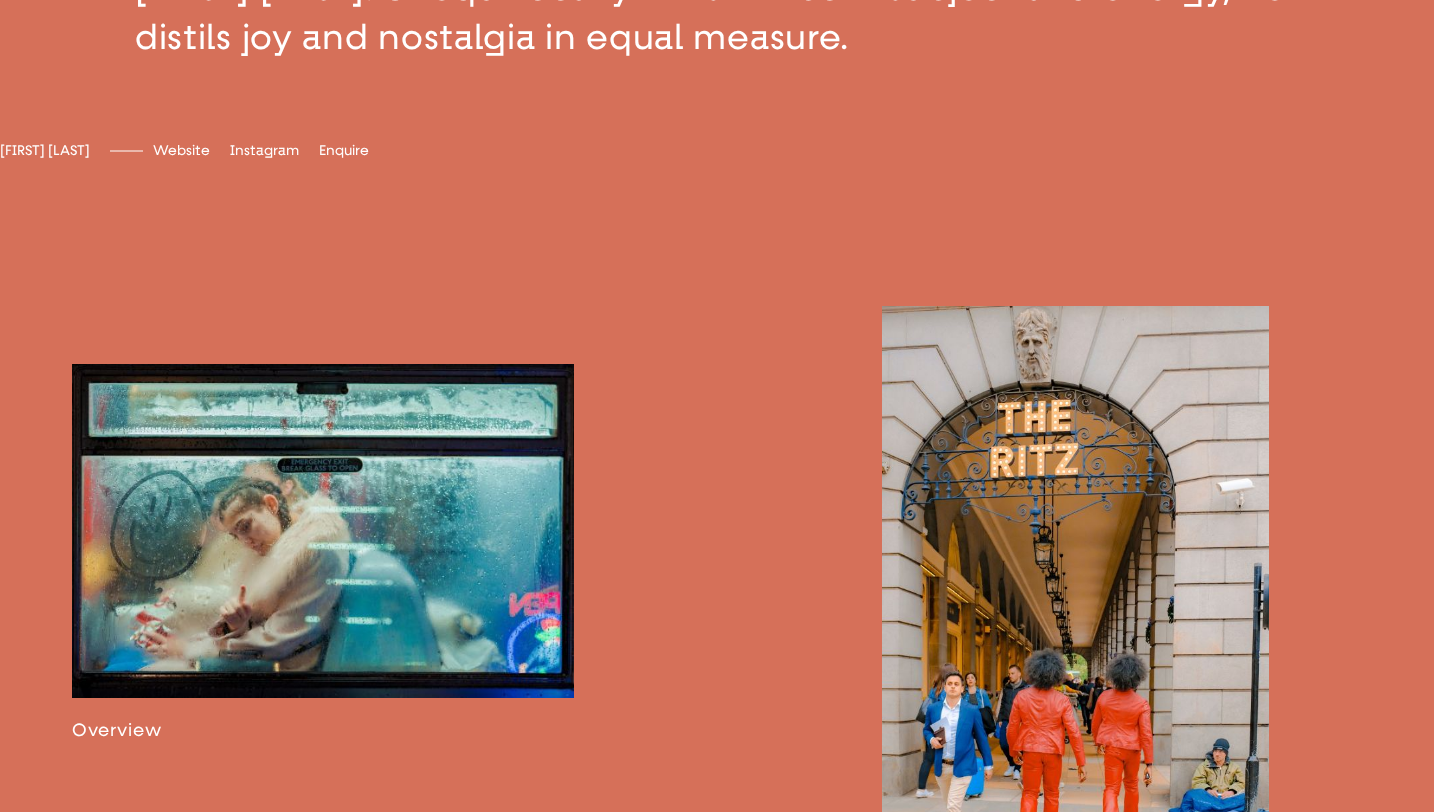 scroll, scrollTop: 937, scrollLeft: 0, axis: vertical 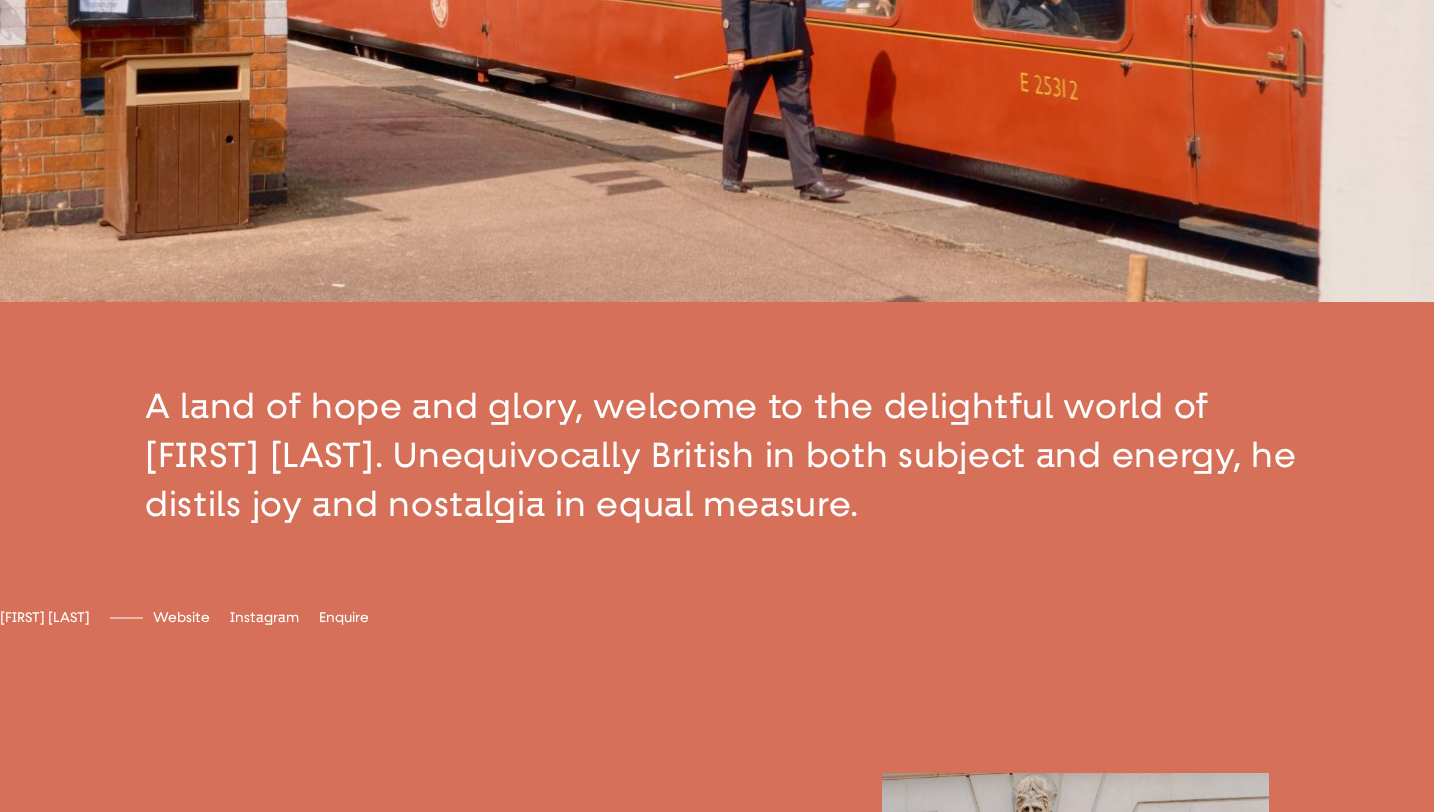 click at bounding box center (717, 455) 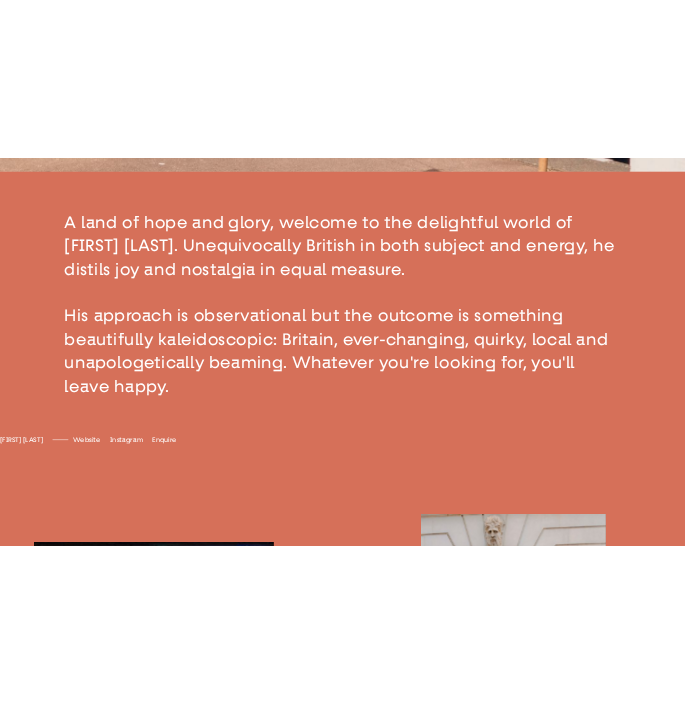 scroll, scrollTop: 771, scrollLeft: 0, axis: vertical 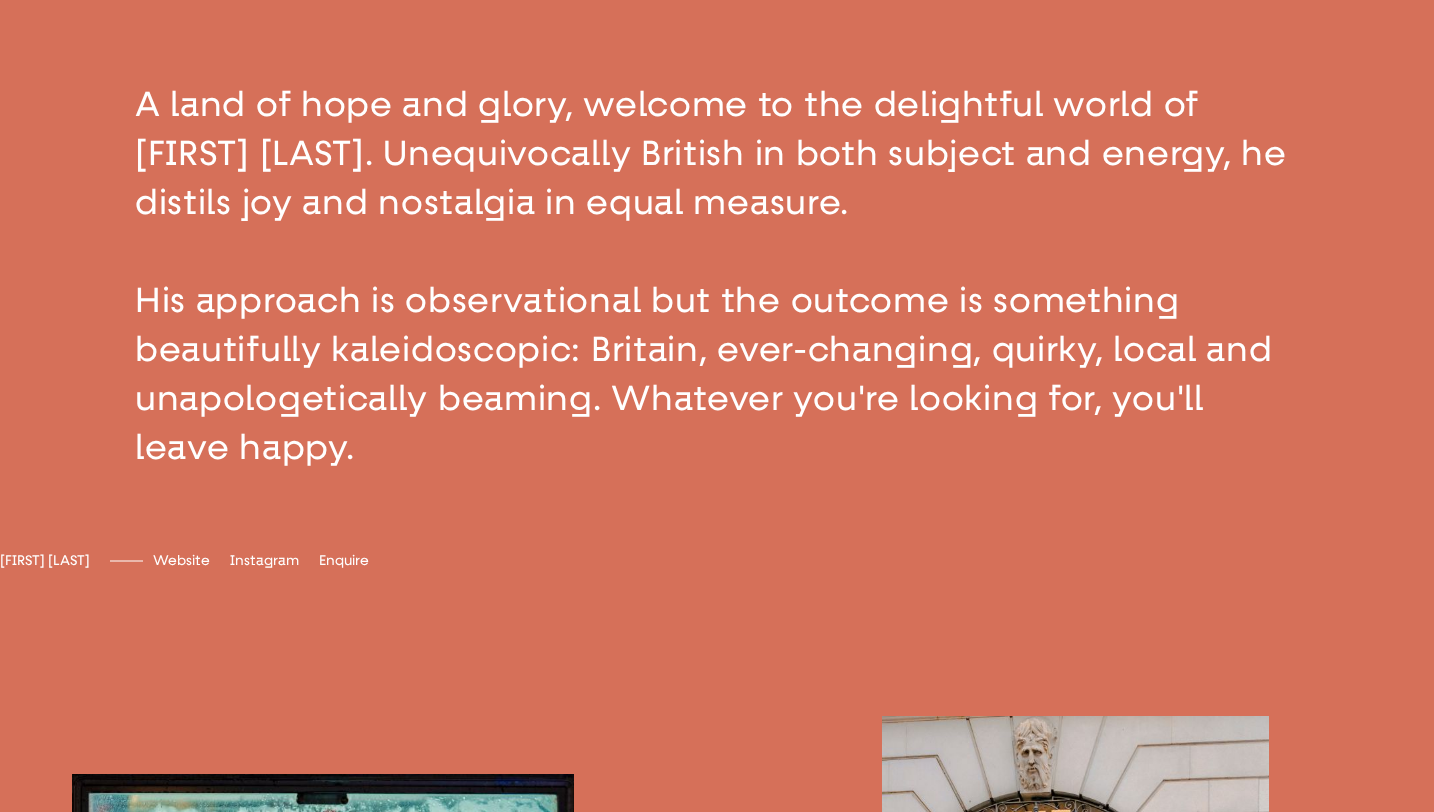 drag, startPoint x: 152, startPoint y: 116, endPoint x: 542, endPoint y: 418, distance: 493.25854 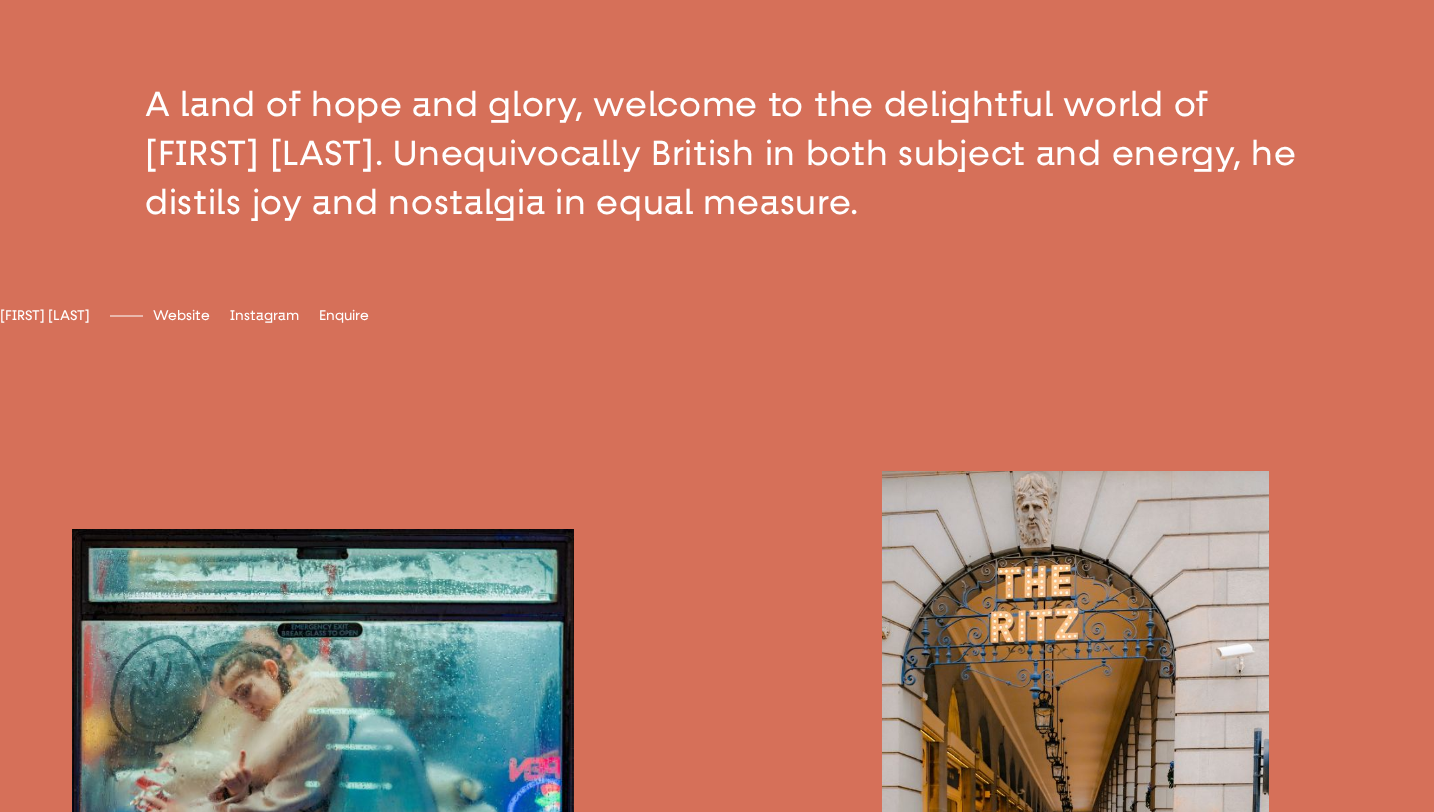 click at bounding box center (717, 153) 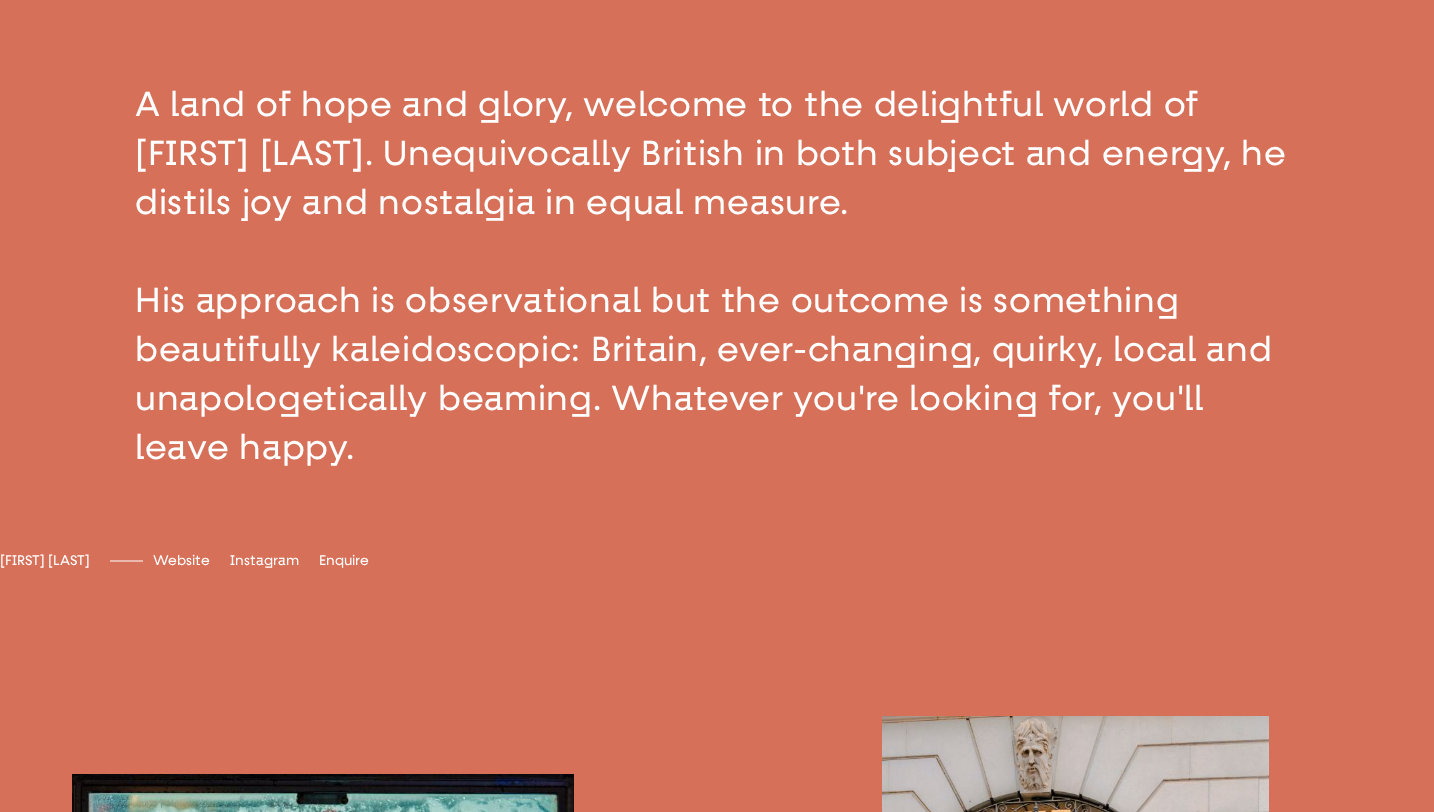 drag, startPoint x: 371, startPoint y: 474, endPoint x: 154, endPoint y: 97, distance: 434.99194 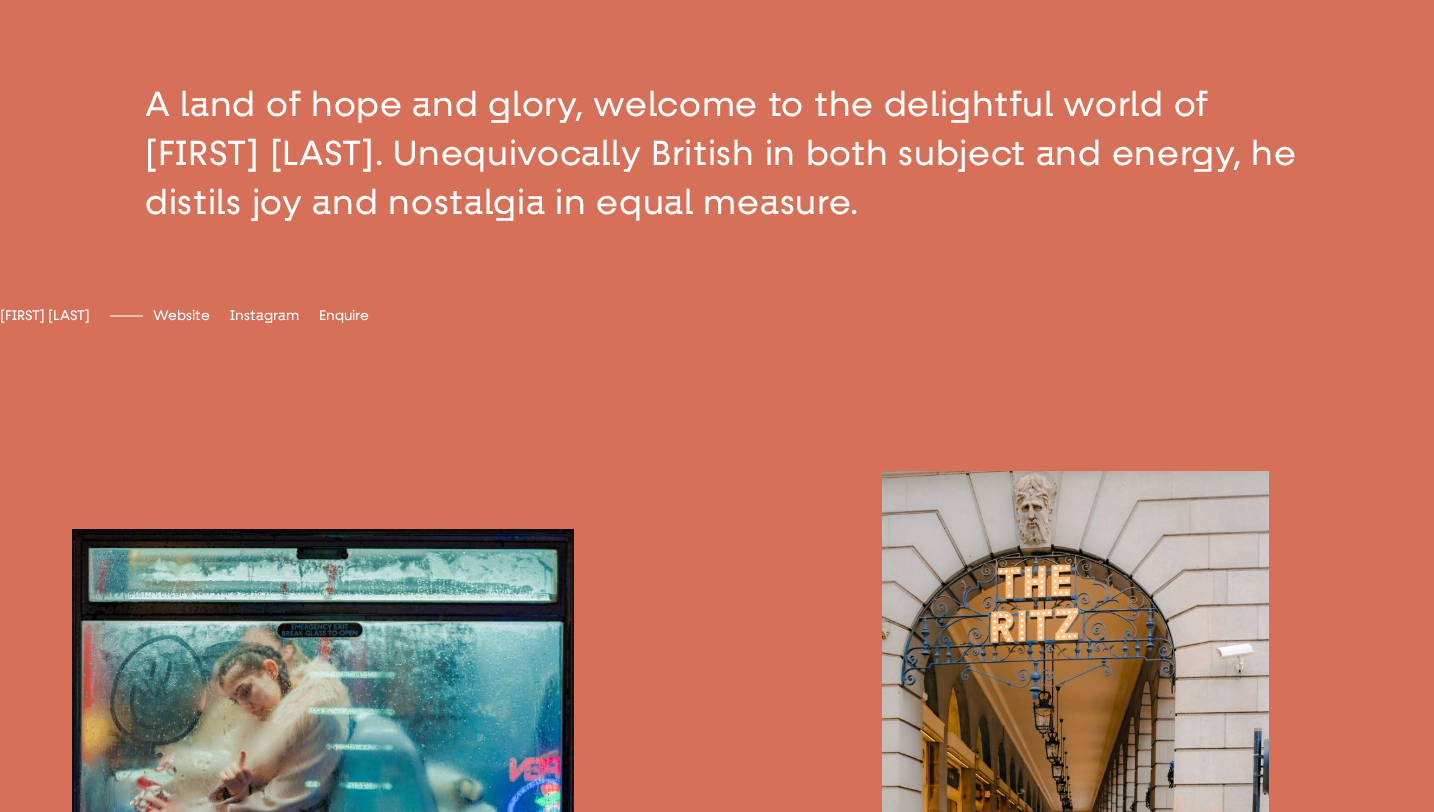 click at bounding box center [717, 153] 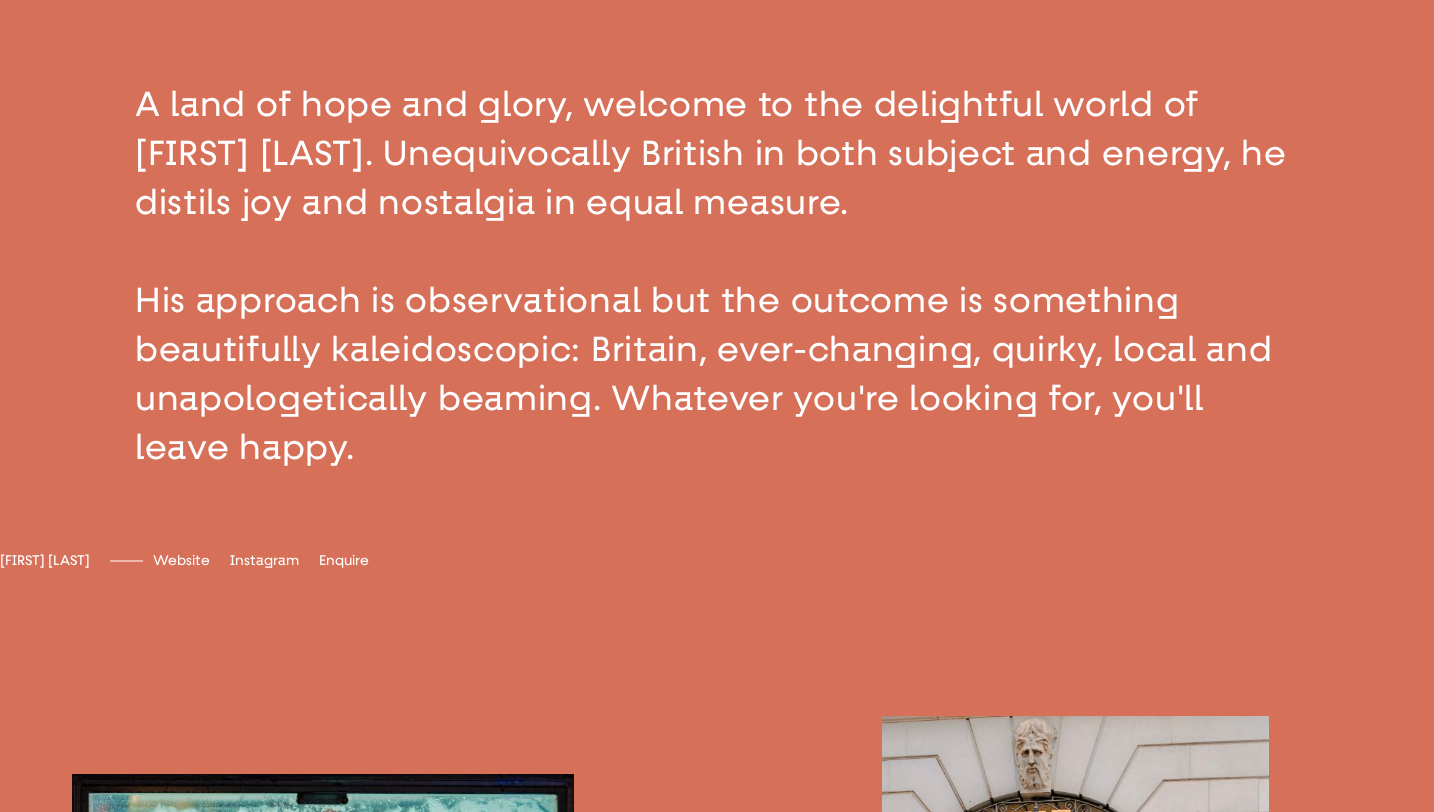 click at bounding box center (717, 276) 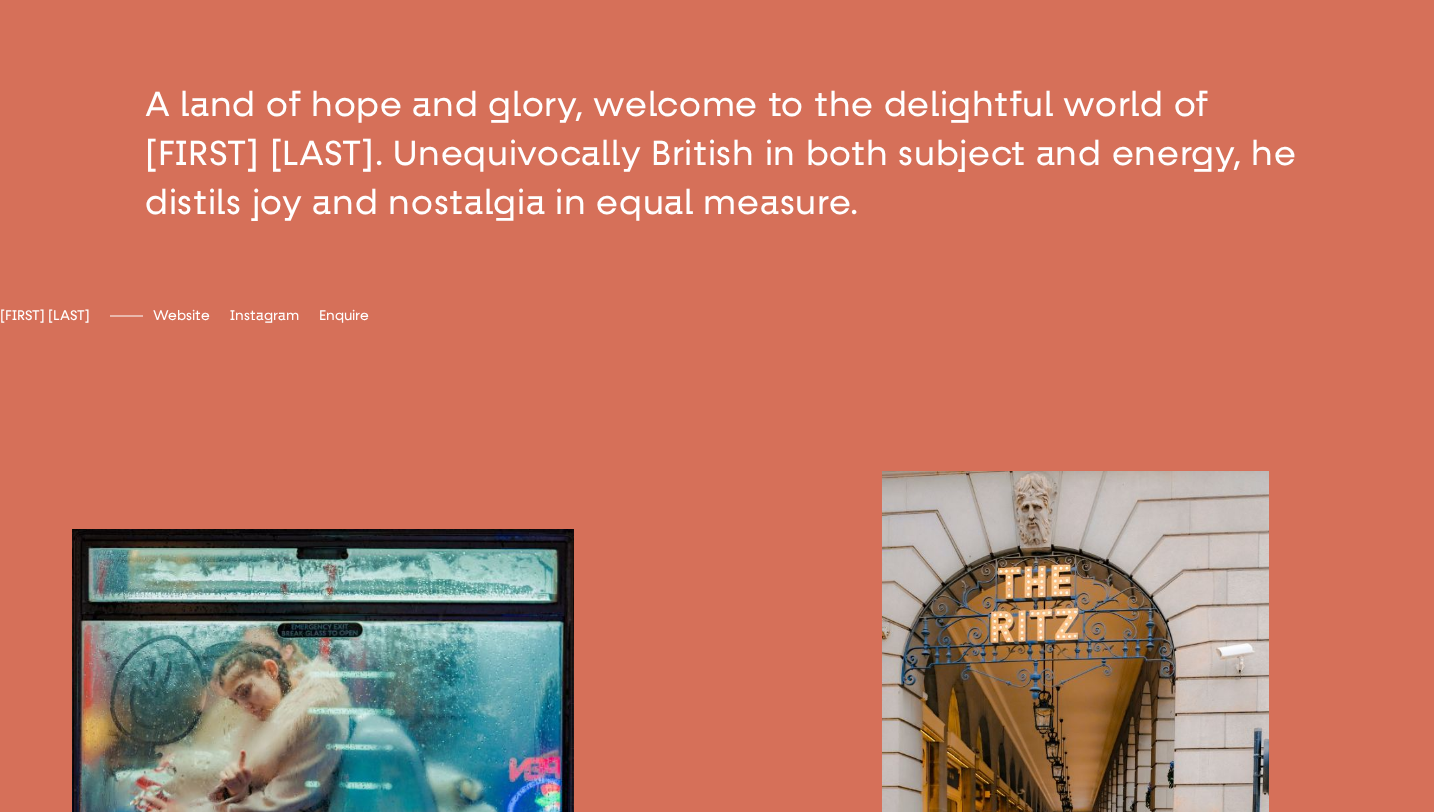 drag, startPoint x: 162, startPoint y: 114, endPoint x: 225, endPoint y: 133, distance: 65.802734 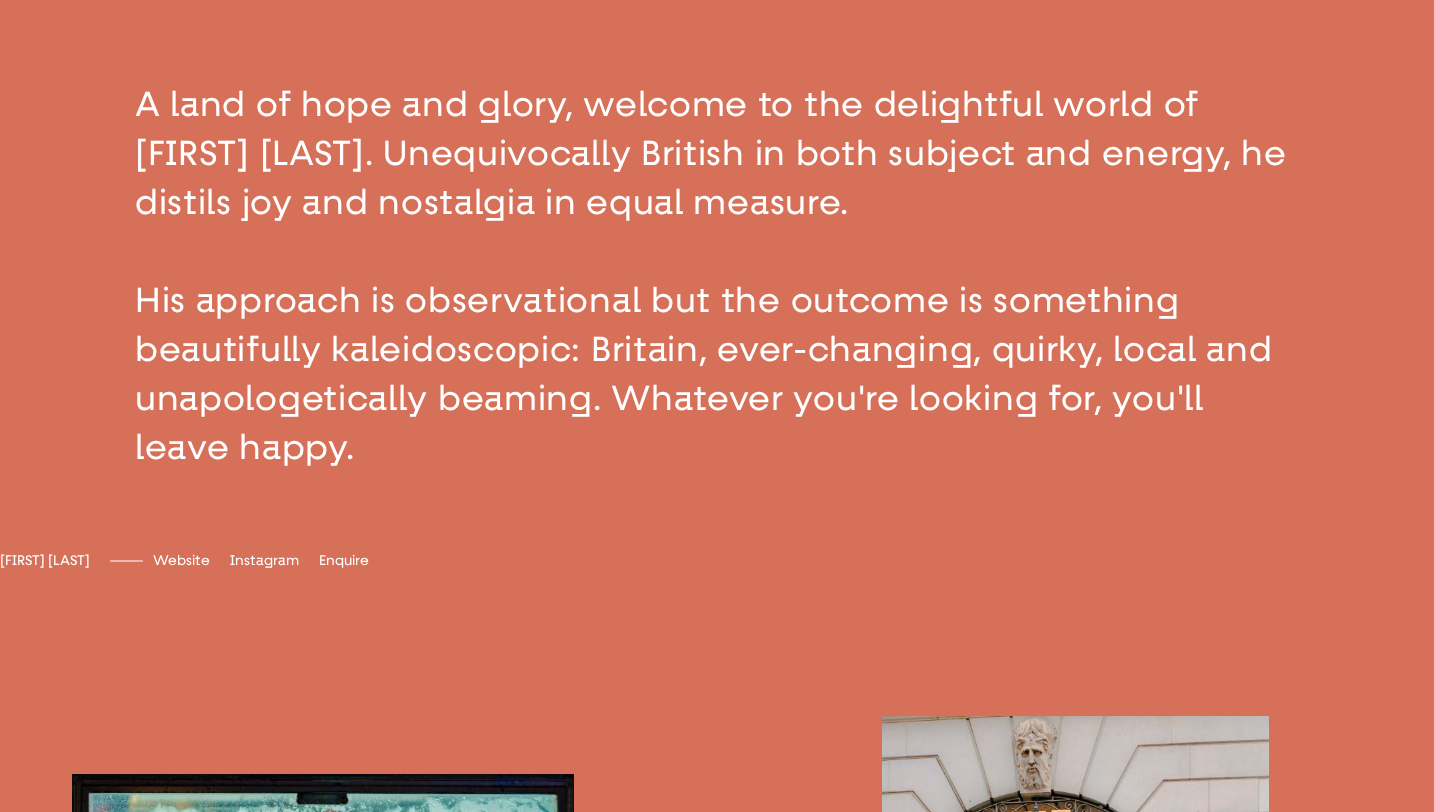 click at bounding box center (717, 276) 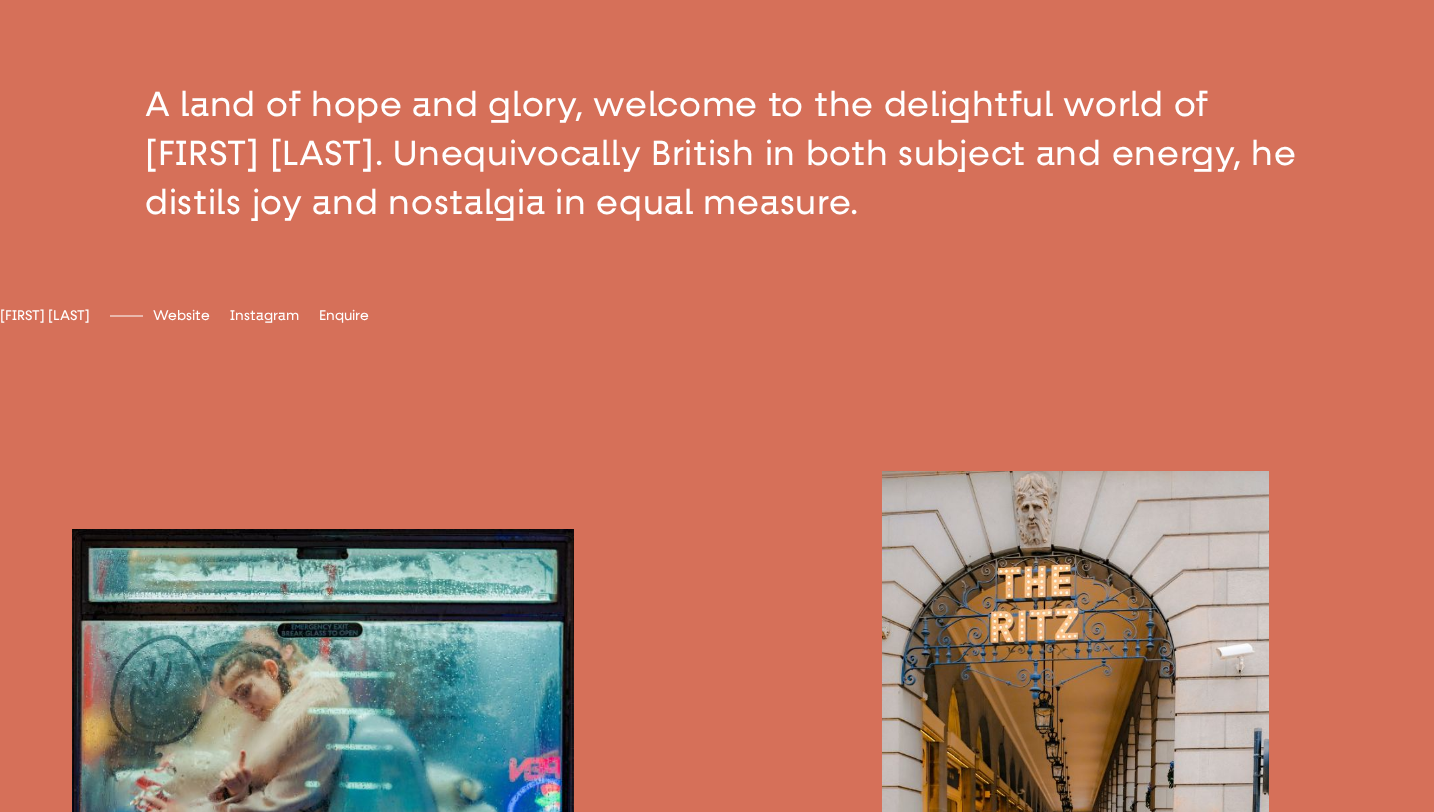 click at bounding box center [717, 153] 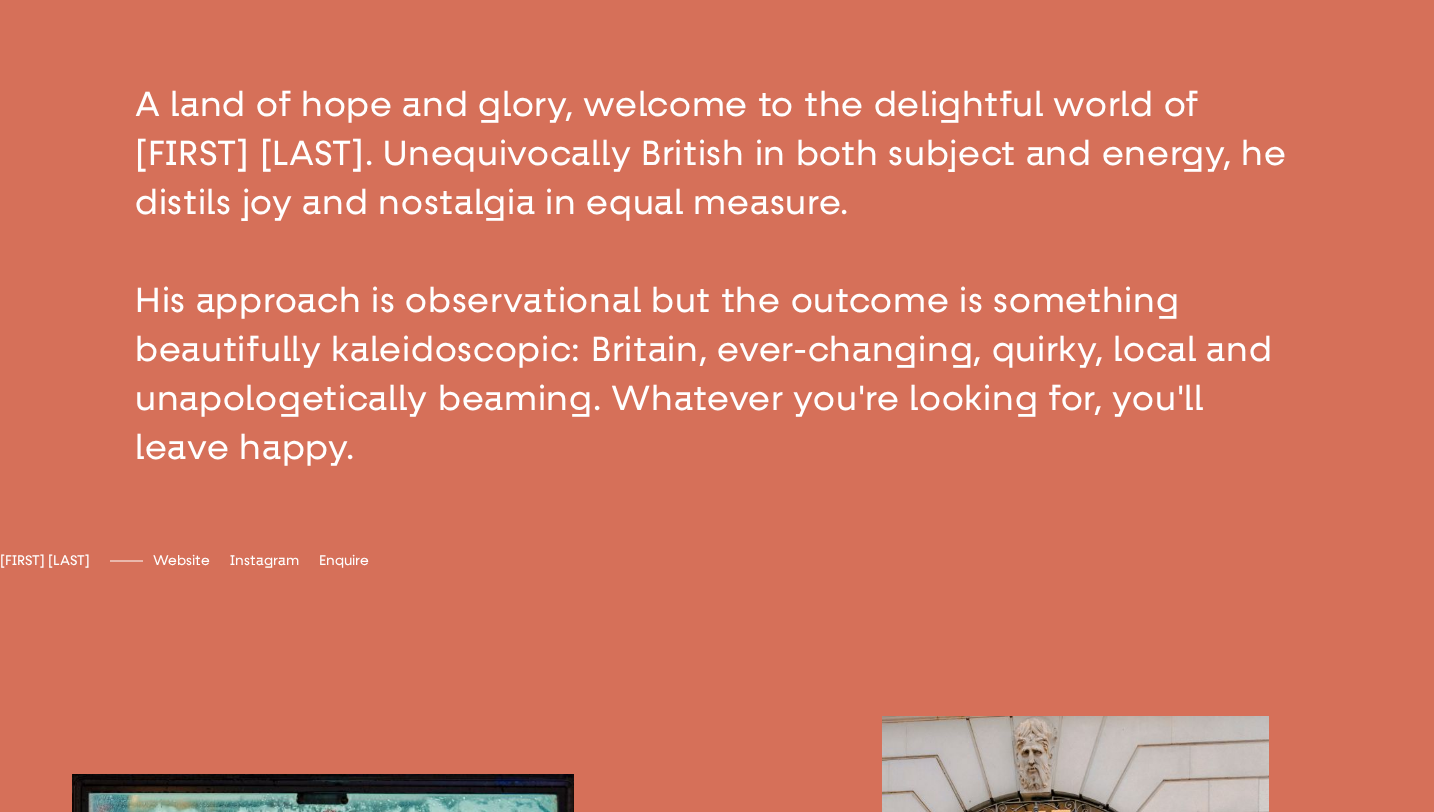 click at bounding box center [717, 276] 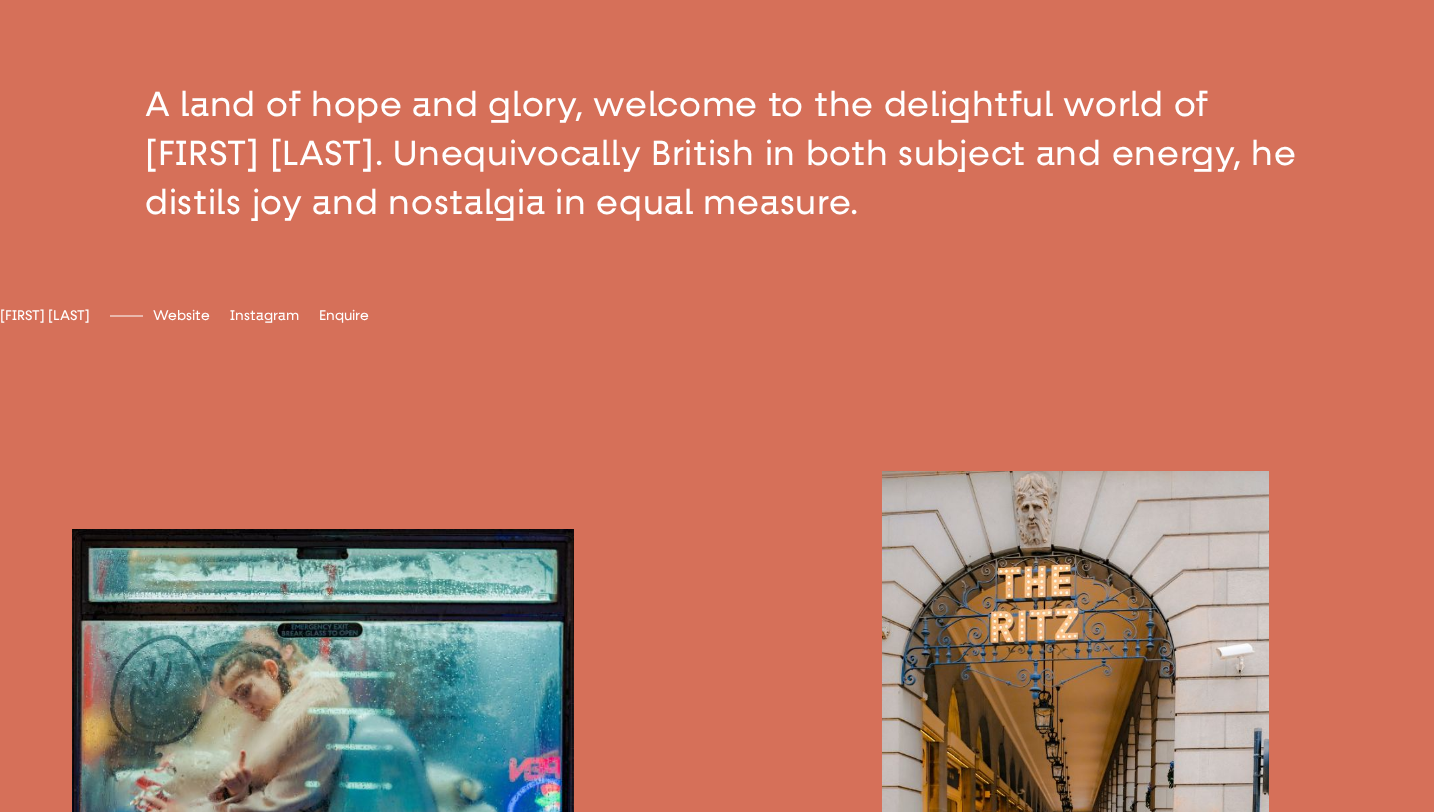 click at bounding box center (717, 153) 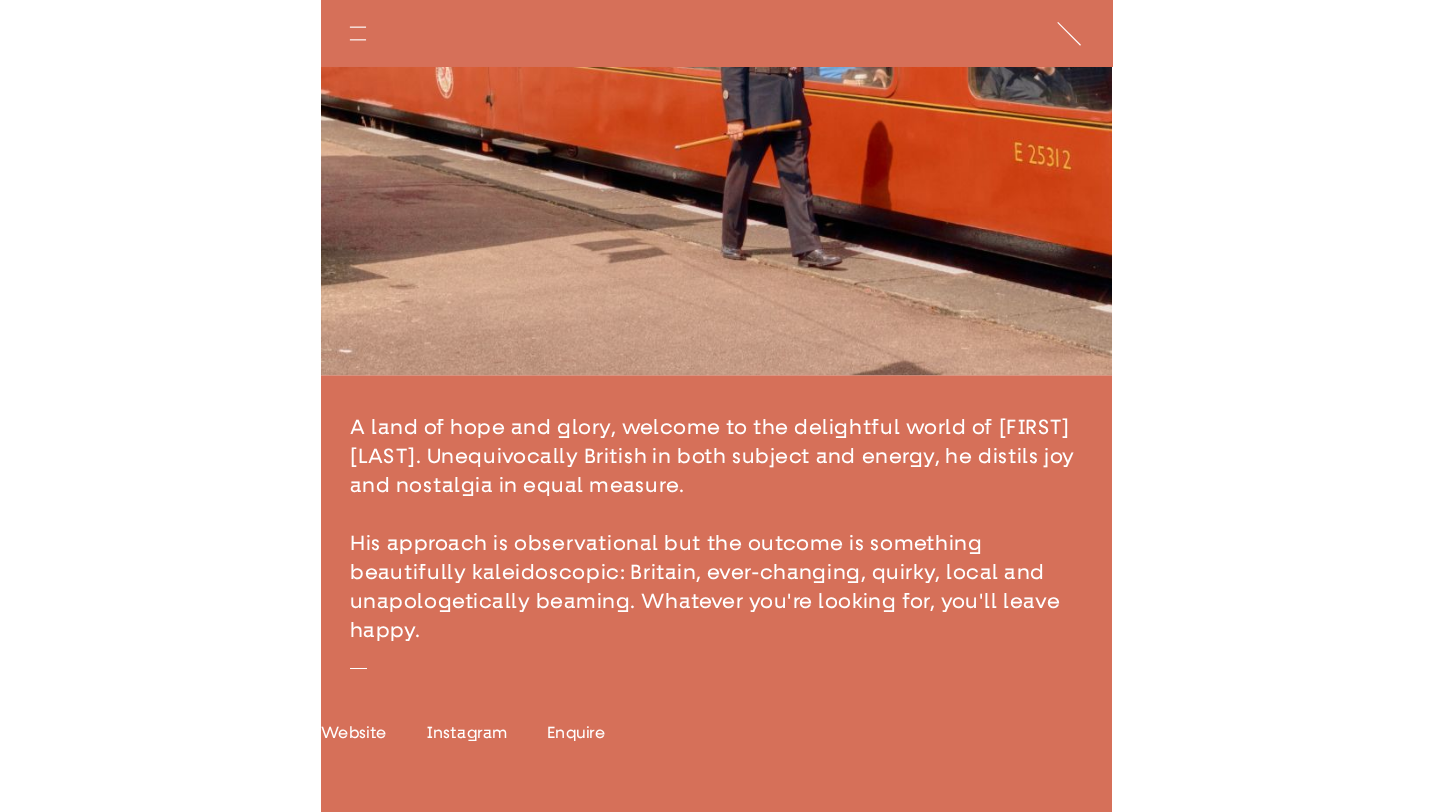 scroll, scrollTop: 359, scrollLeft: 0, axis: vertical 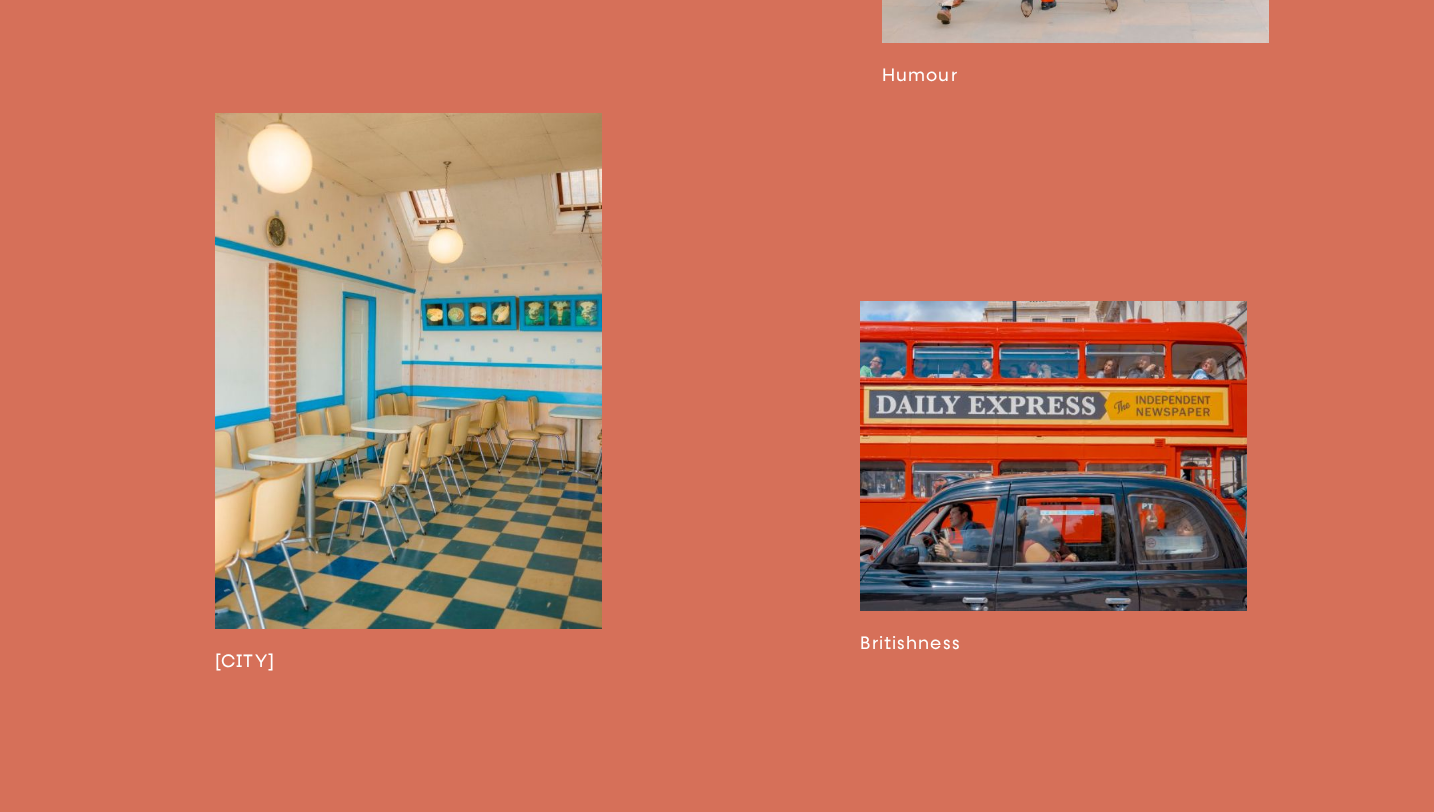 click at bounding box center [1053, 477] 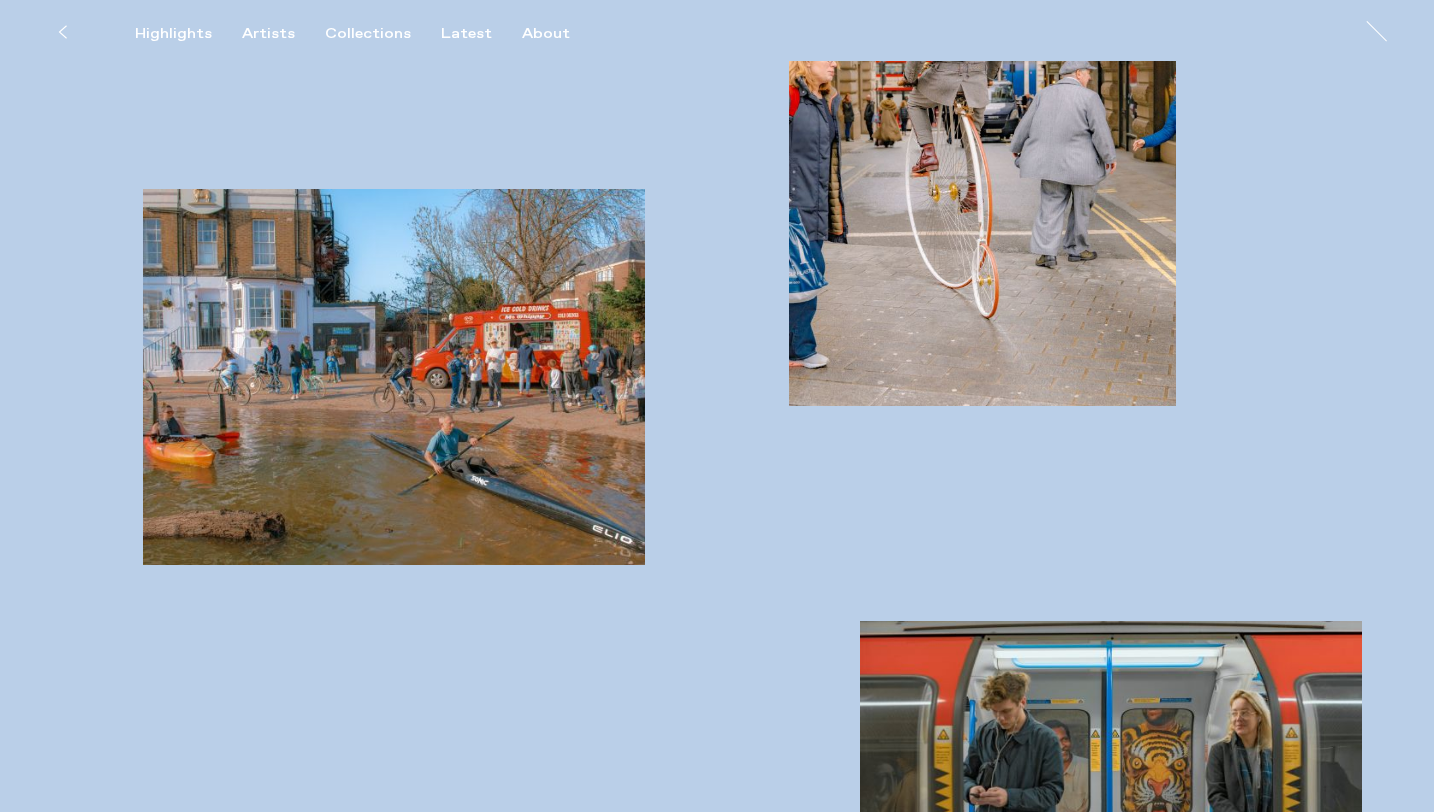 scroll, scrollTop: 4443, scrollLeft: 0, axis: vertical 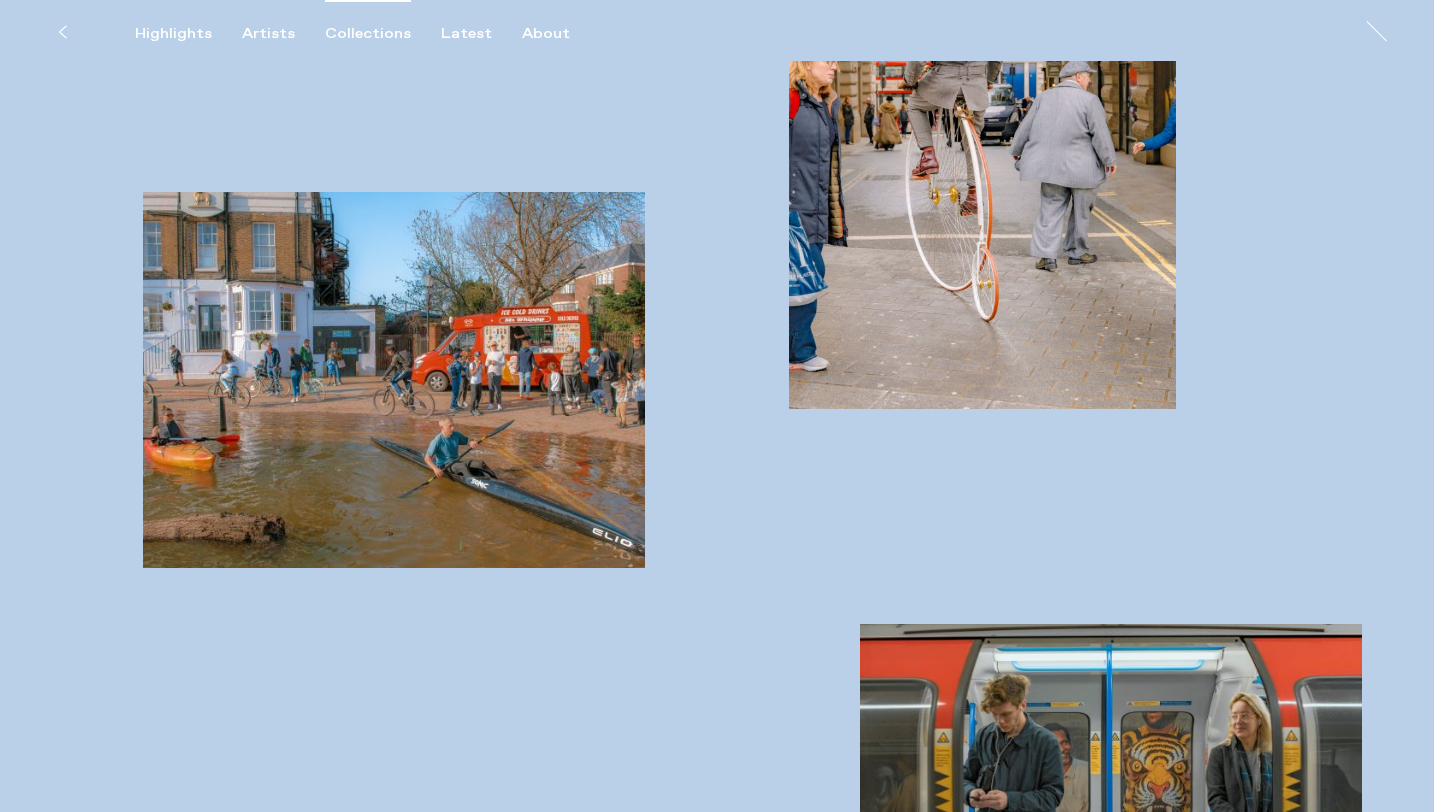 drag, startPoint x: 979, startPoint y: 189, endPoint x: 350, endPoint y: 40, distance: 646.407 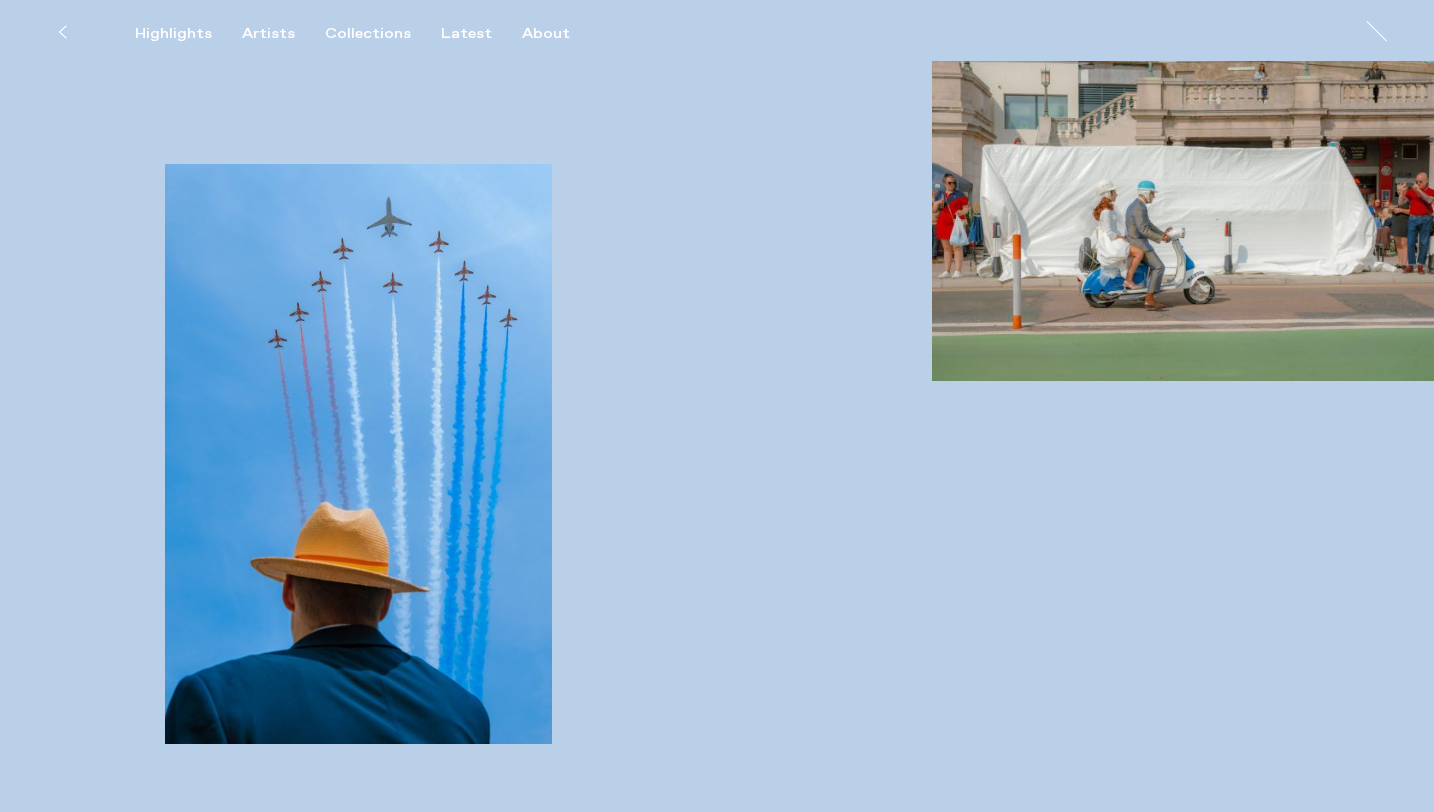 scroll, scrollTop: 5921, scrollLeft: 0, axis: vertical 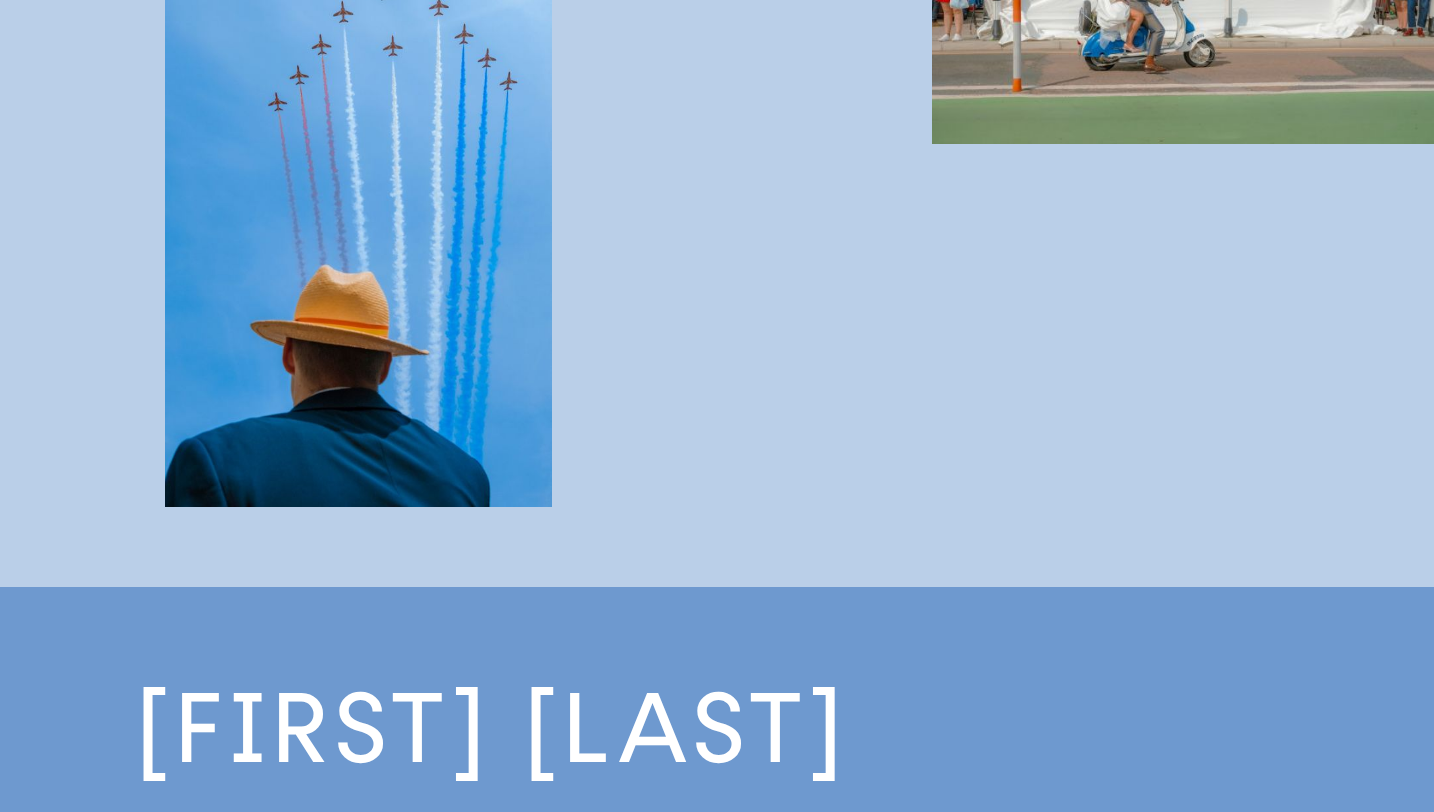 type 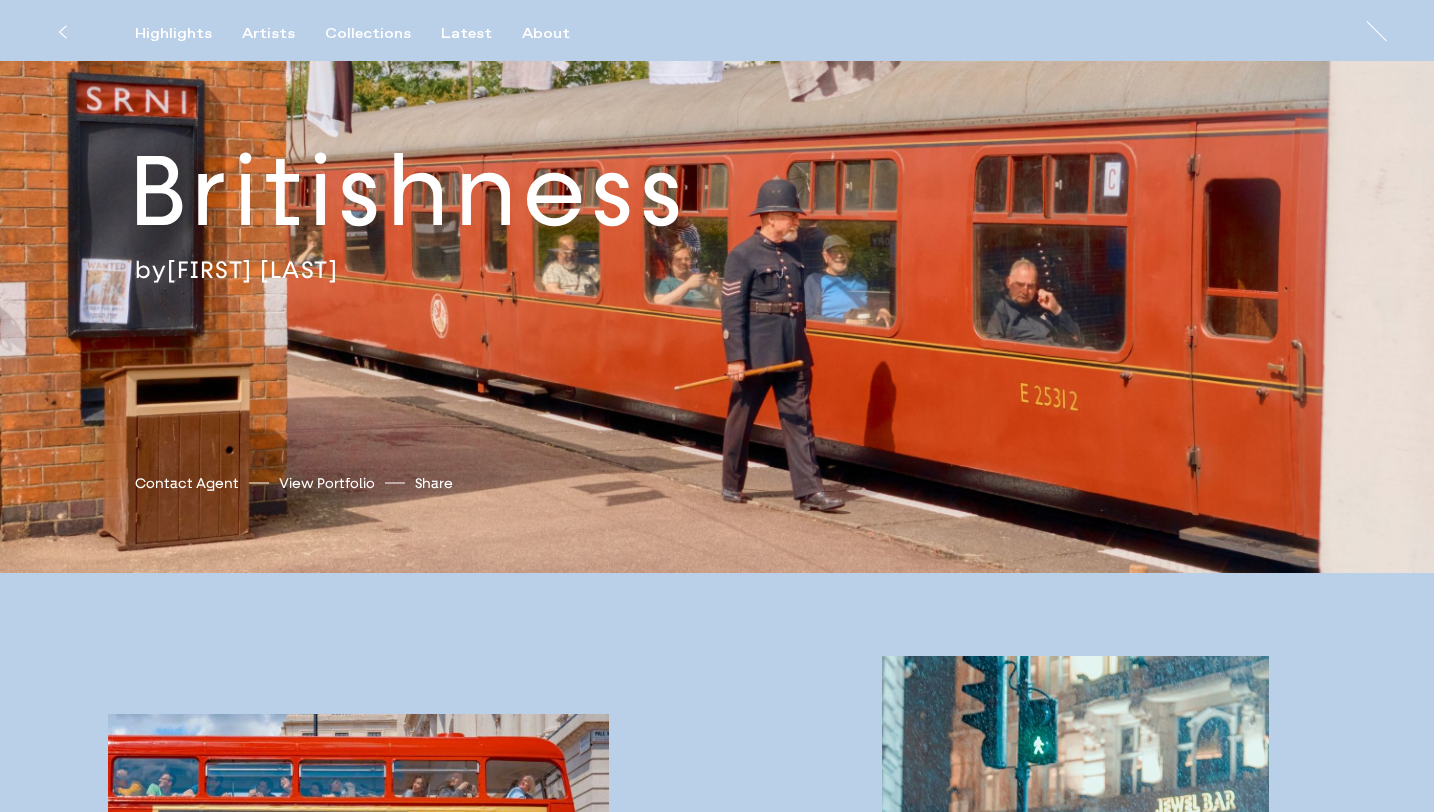 scroll, scrollTop: 0, scrollLeft: 0, axis: both 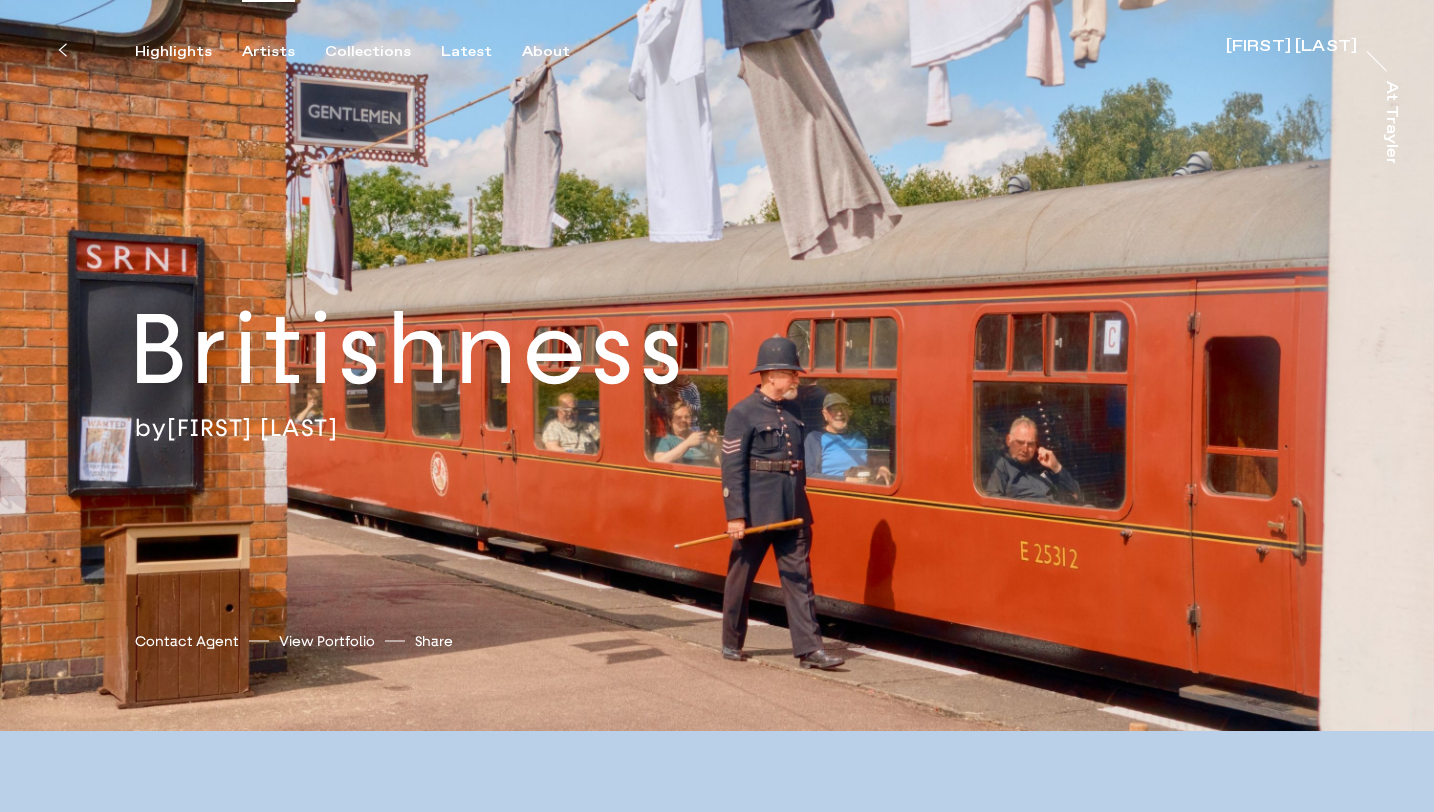 click on "Artists" at bounding box center [268, 52] 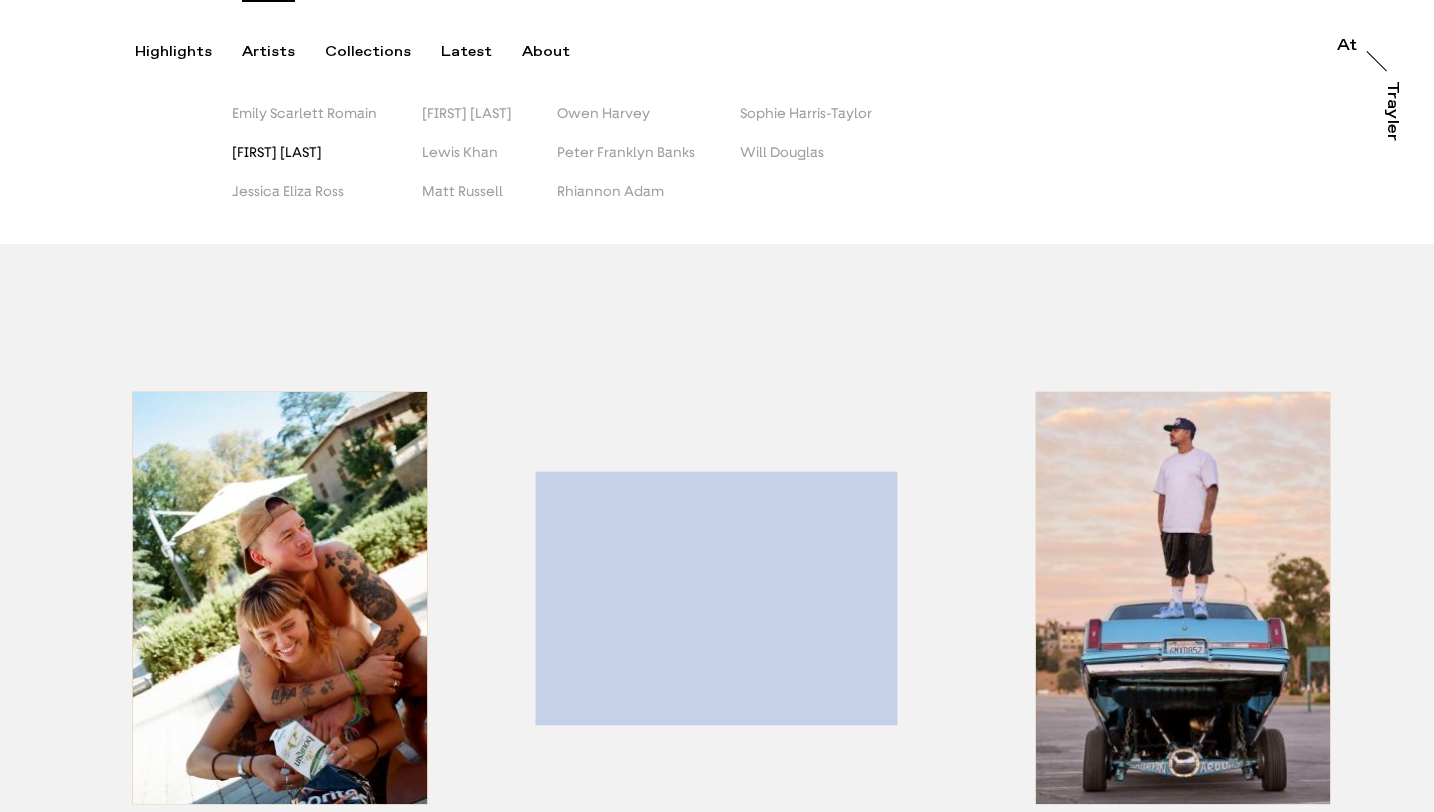 click on "Jack Kenyon" at bounding box center (277, 152) 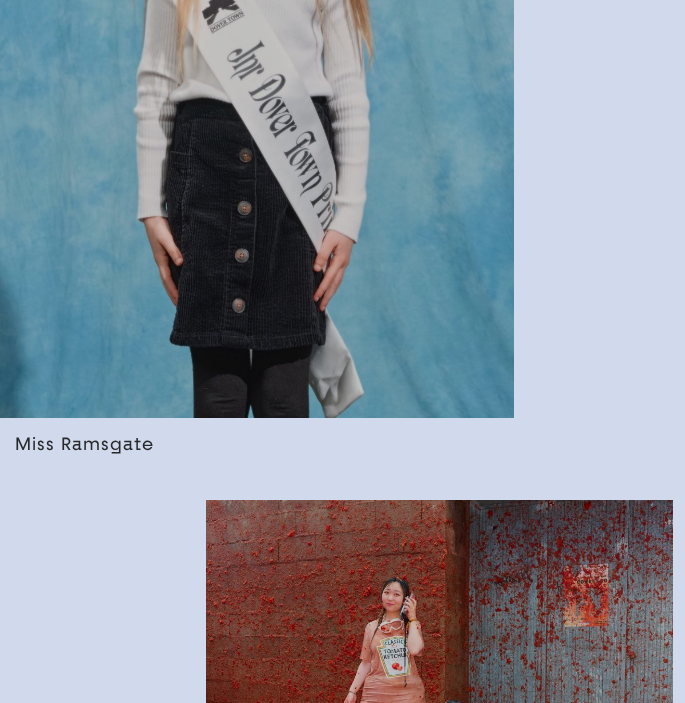 scroll, scrollTop: 1712, scrollLeft: 0, axis: vertical 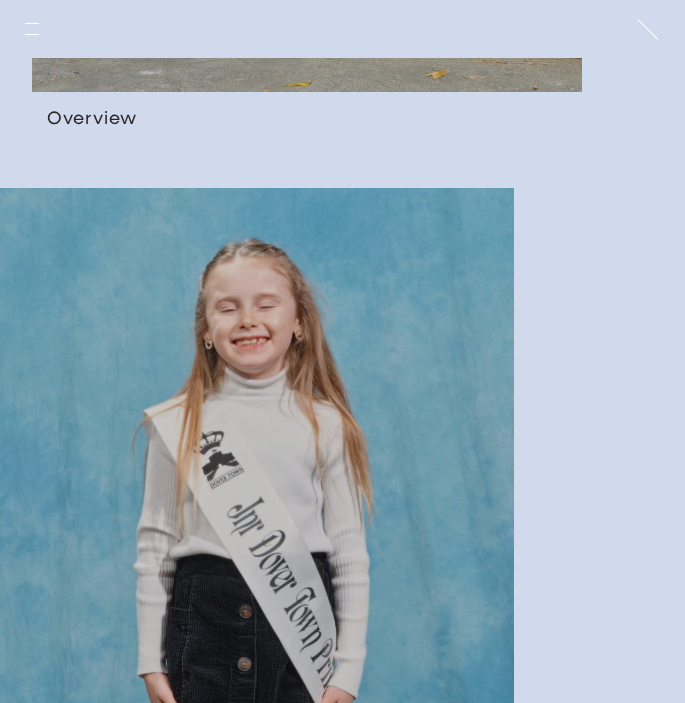 click at bounding box center [257, 571] 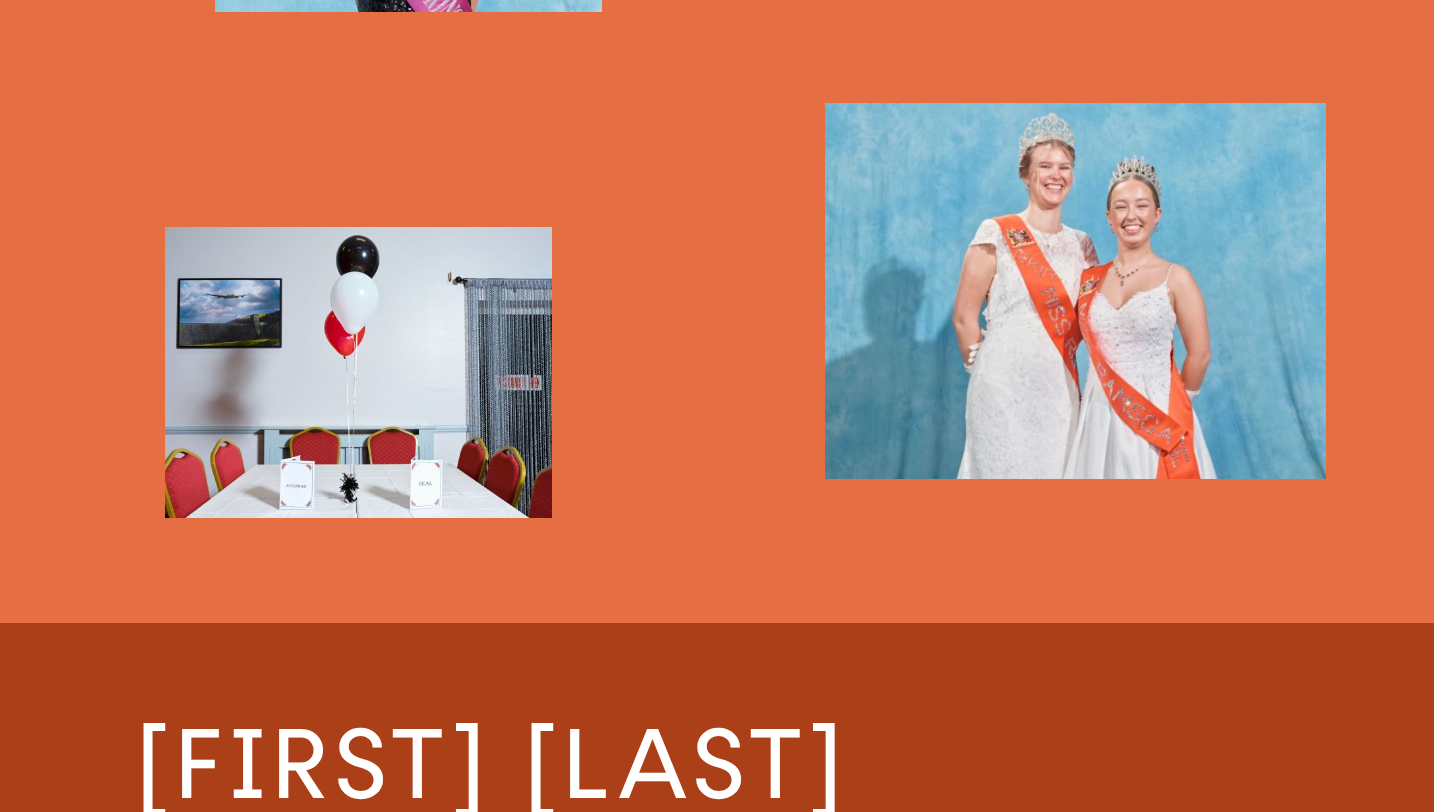 scroll, scrollTop: 3556, scrollLeft: 0, axis: vertical 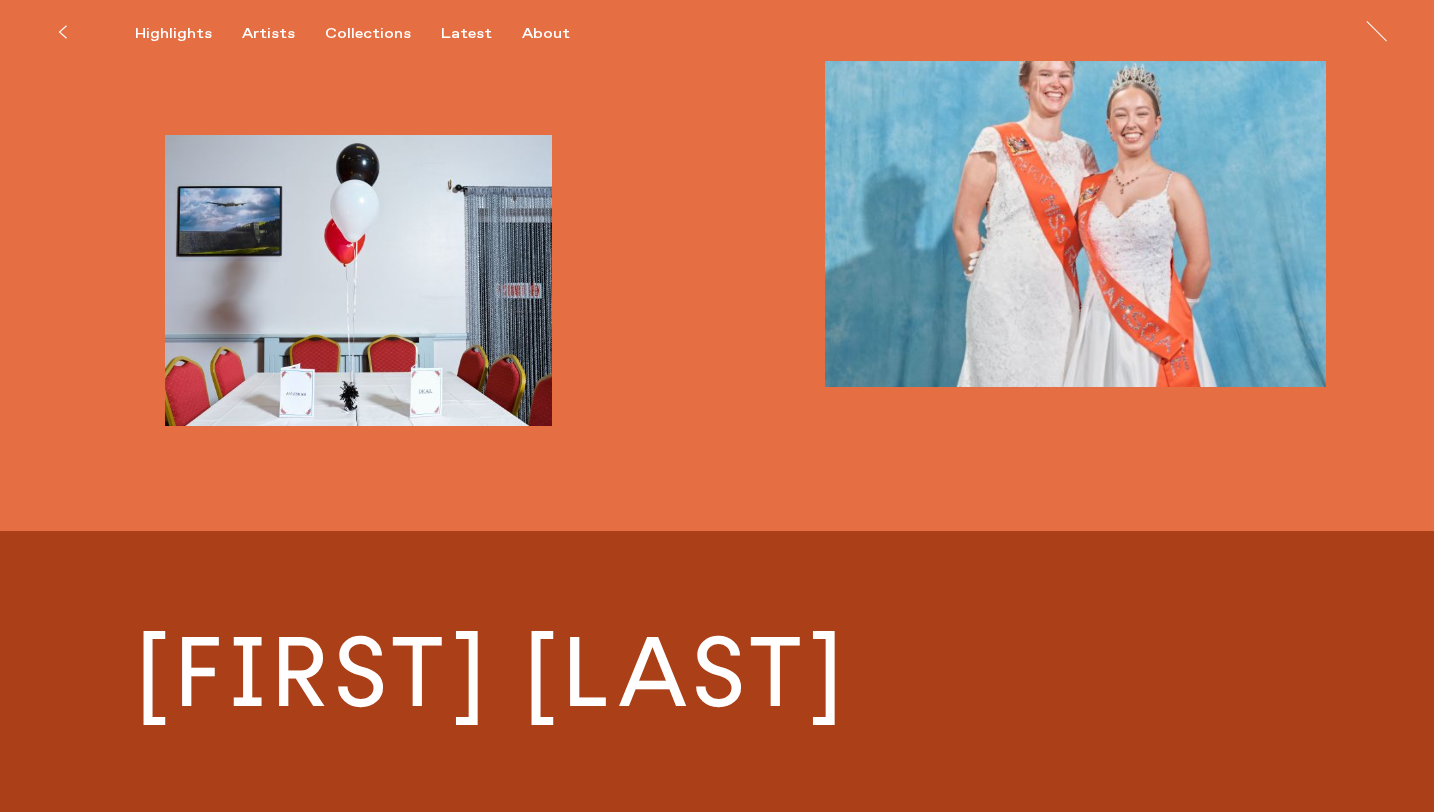 type 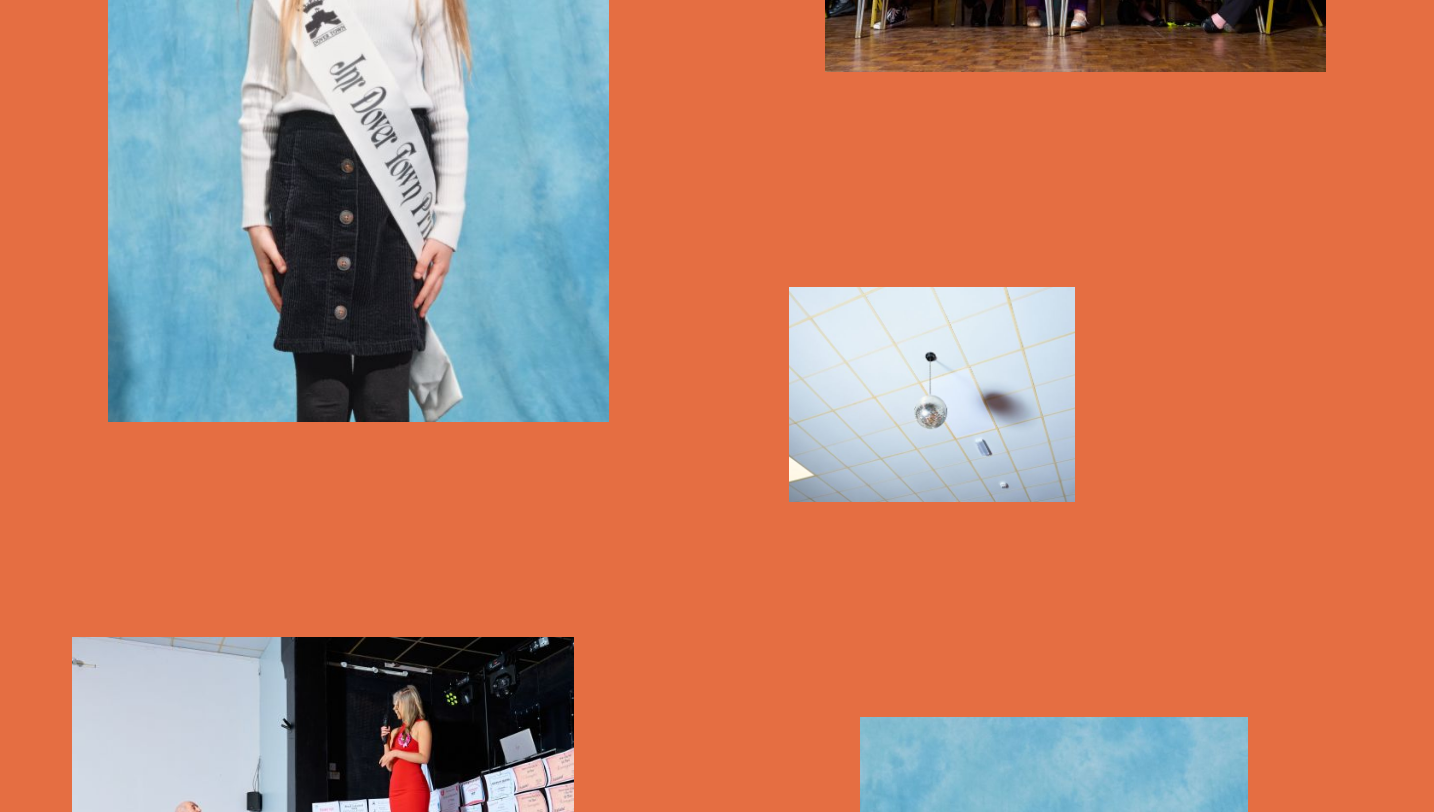 scroll, scrollTop: 1583, scrollLeft: 0, axis: vertical 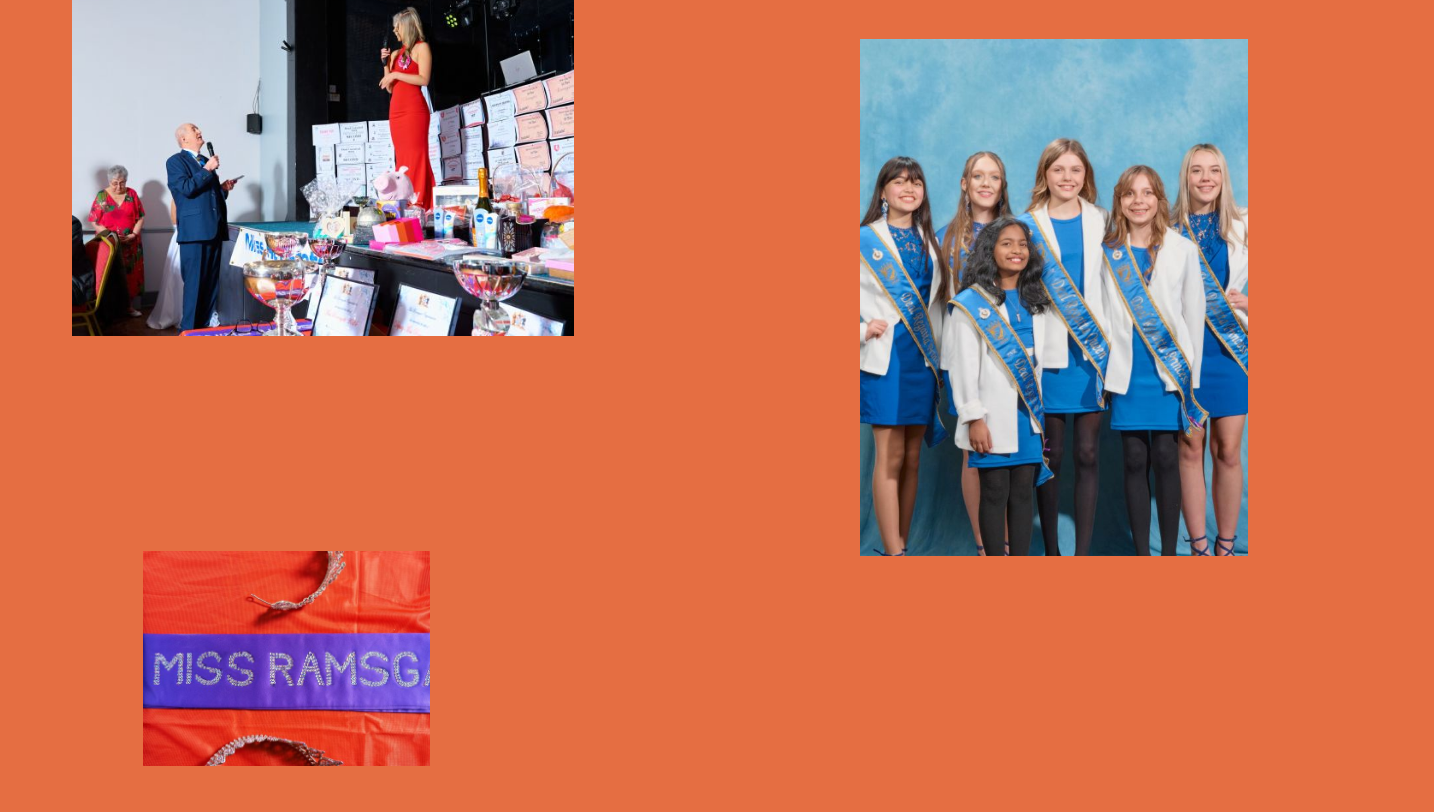 type 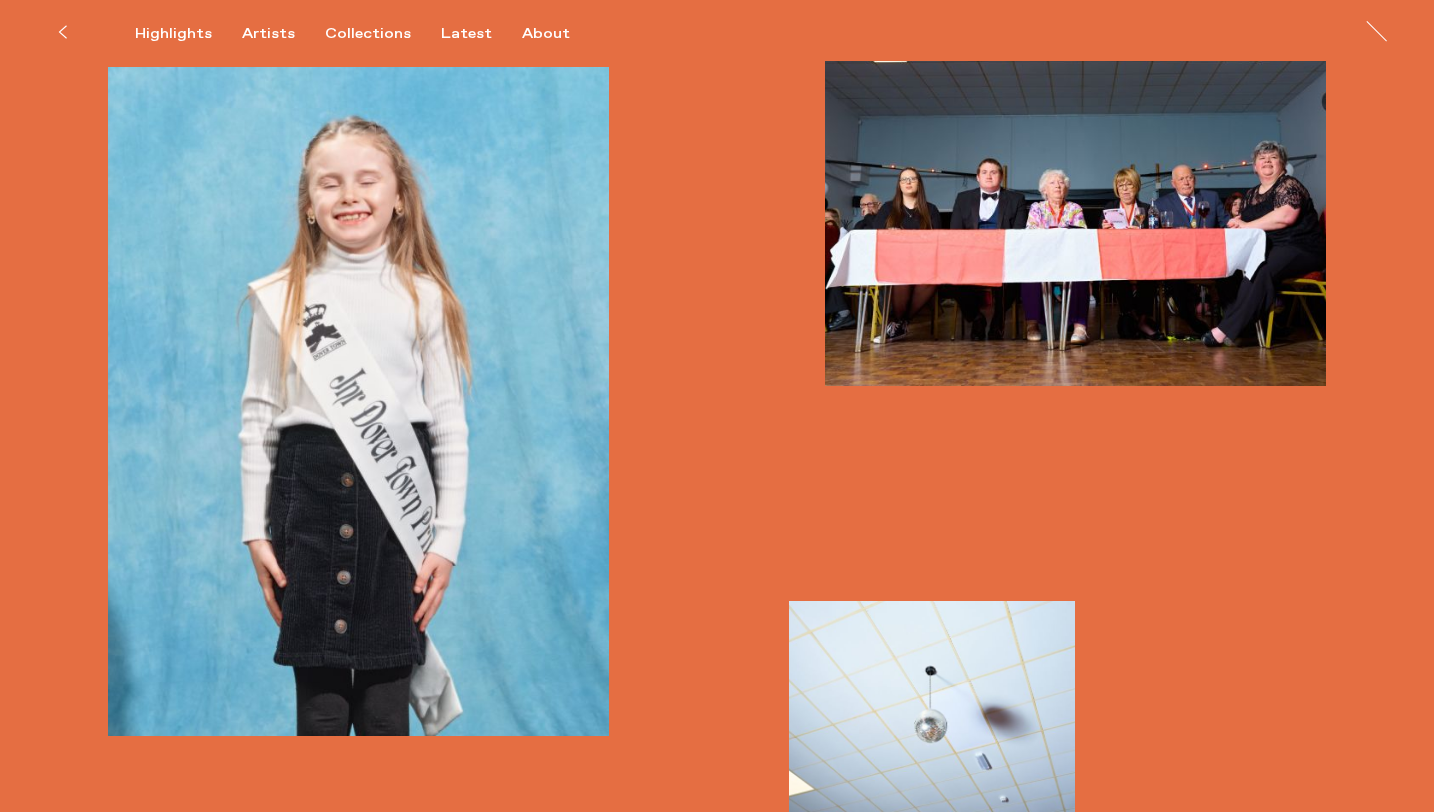 scroll, scrollTop: 1208, scrollLeft: 0, axis: vertical 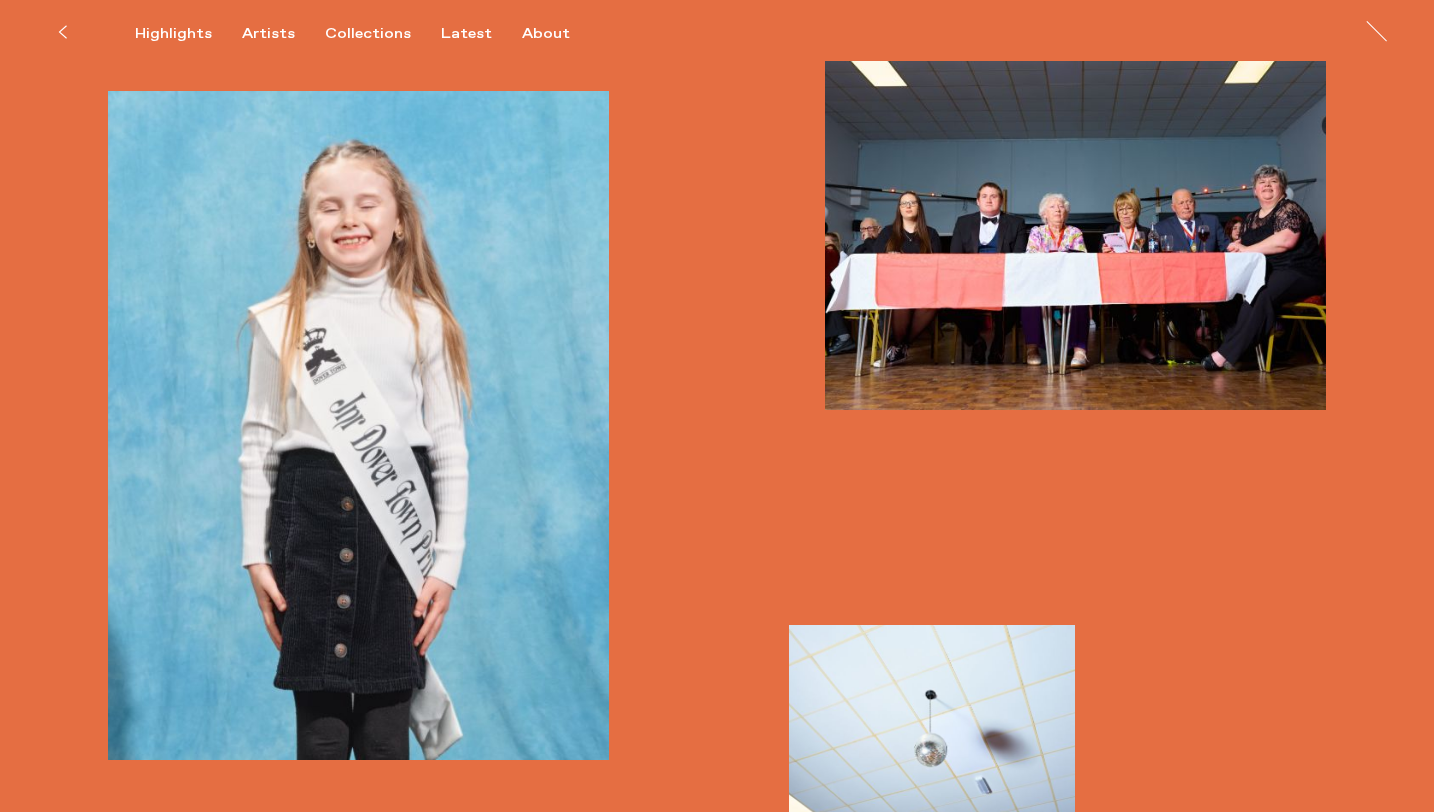 type 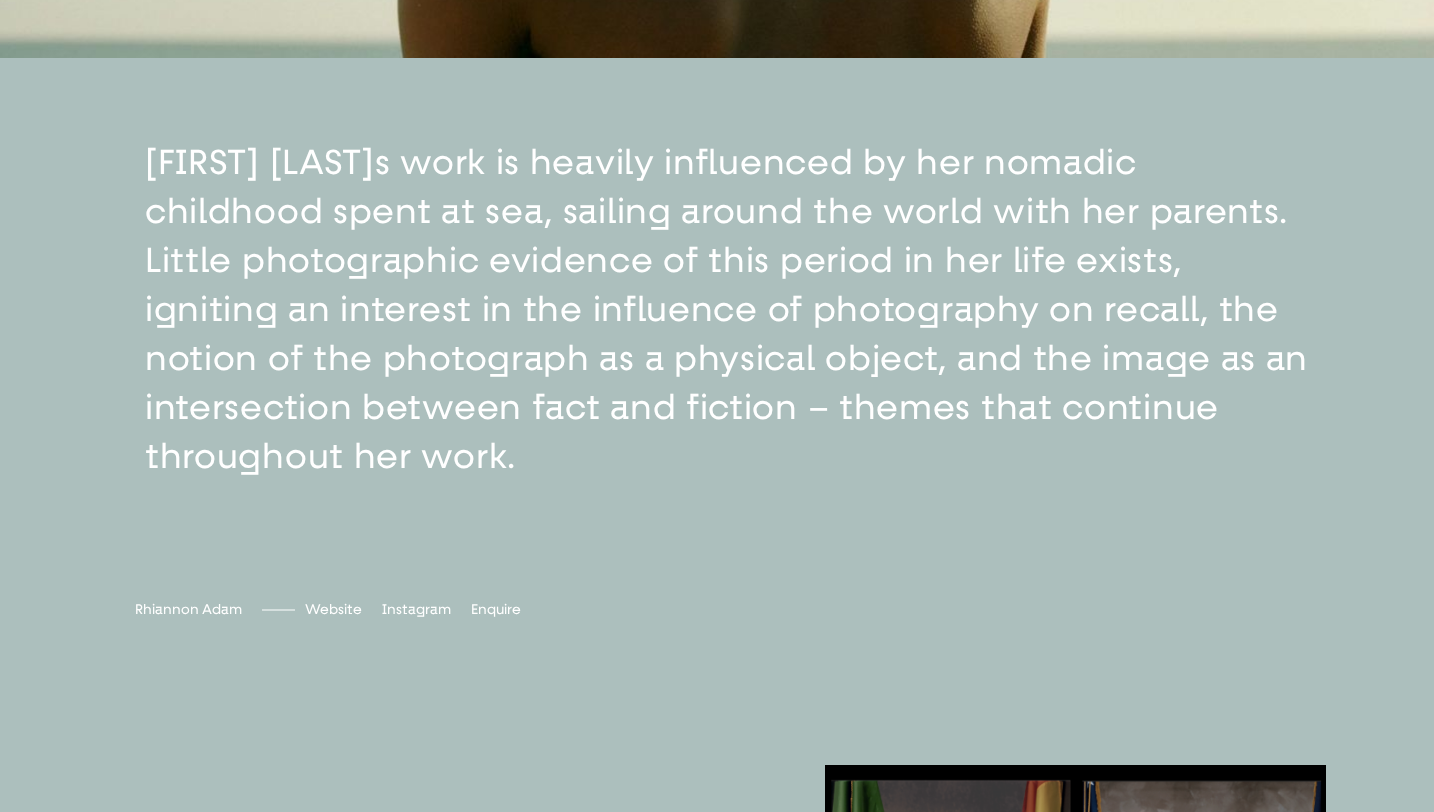 scroll, scrollTop: 715, scrollLeft: 0, axis: vertical 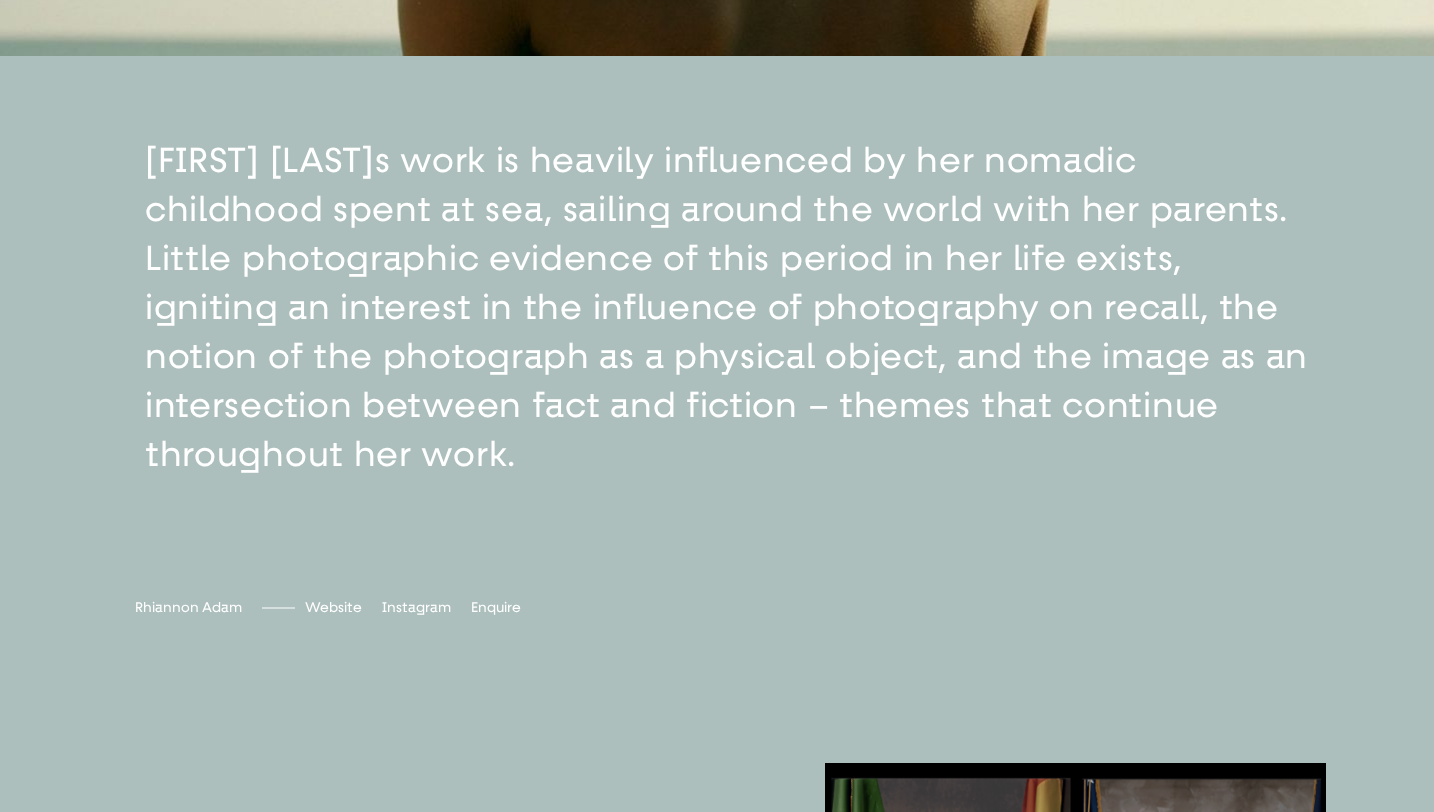 click at bounding box center [717, 307] 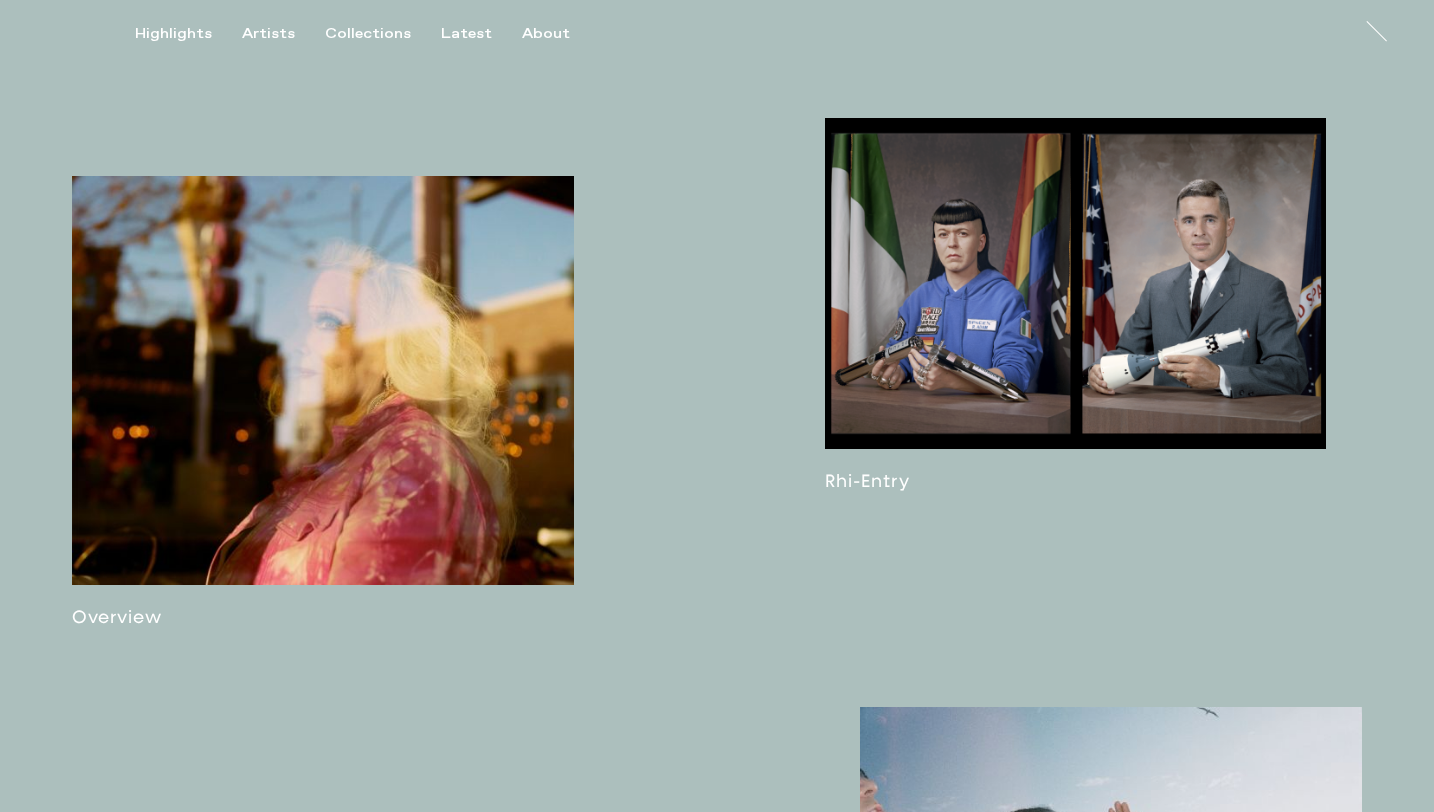 scroll, scrollTop: 3980, scrollLeft: 0, axis: vertical 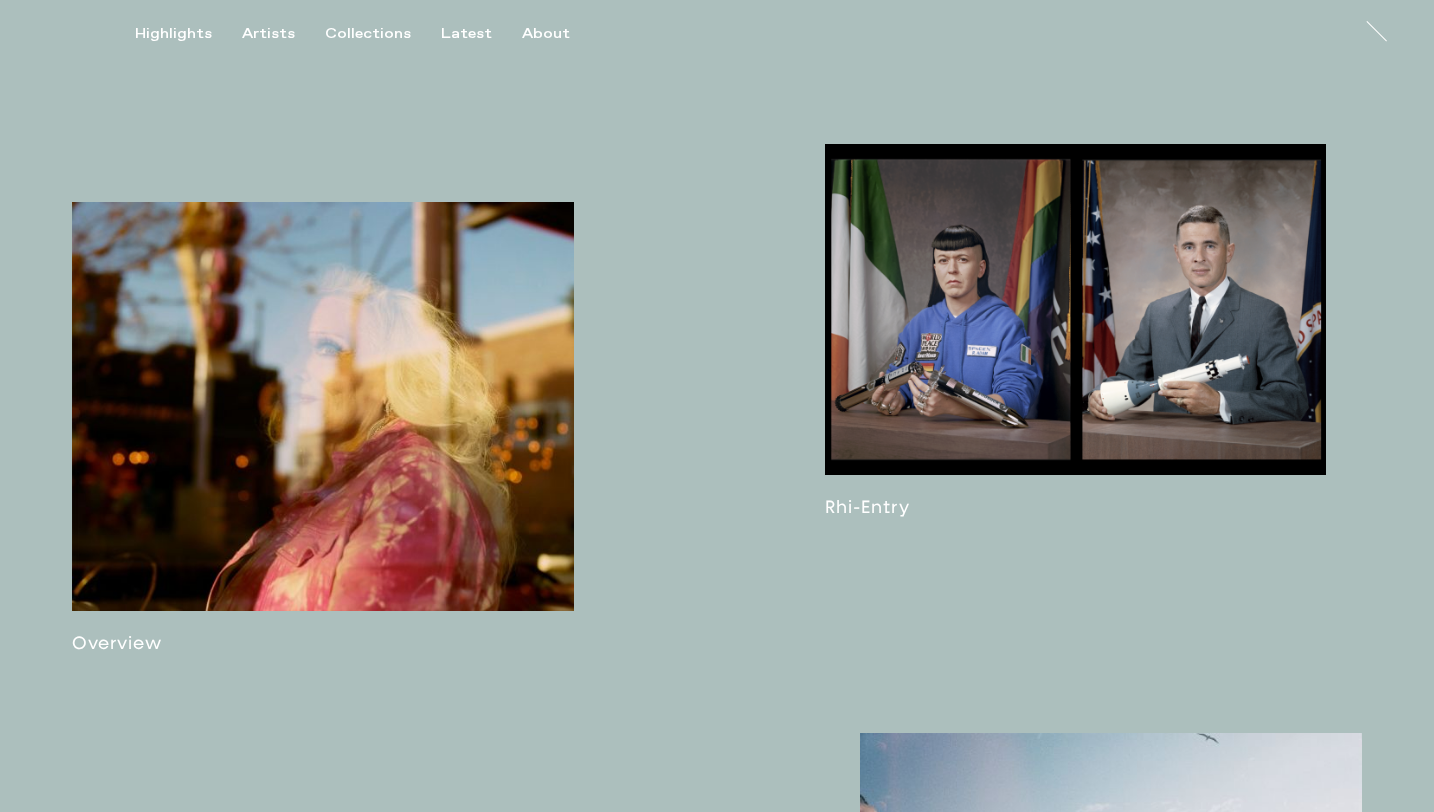 click at bounding box center [323, 428] 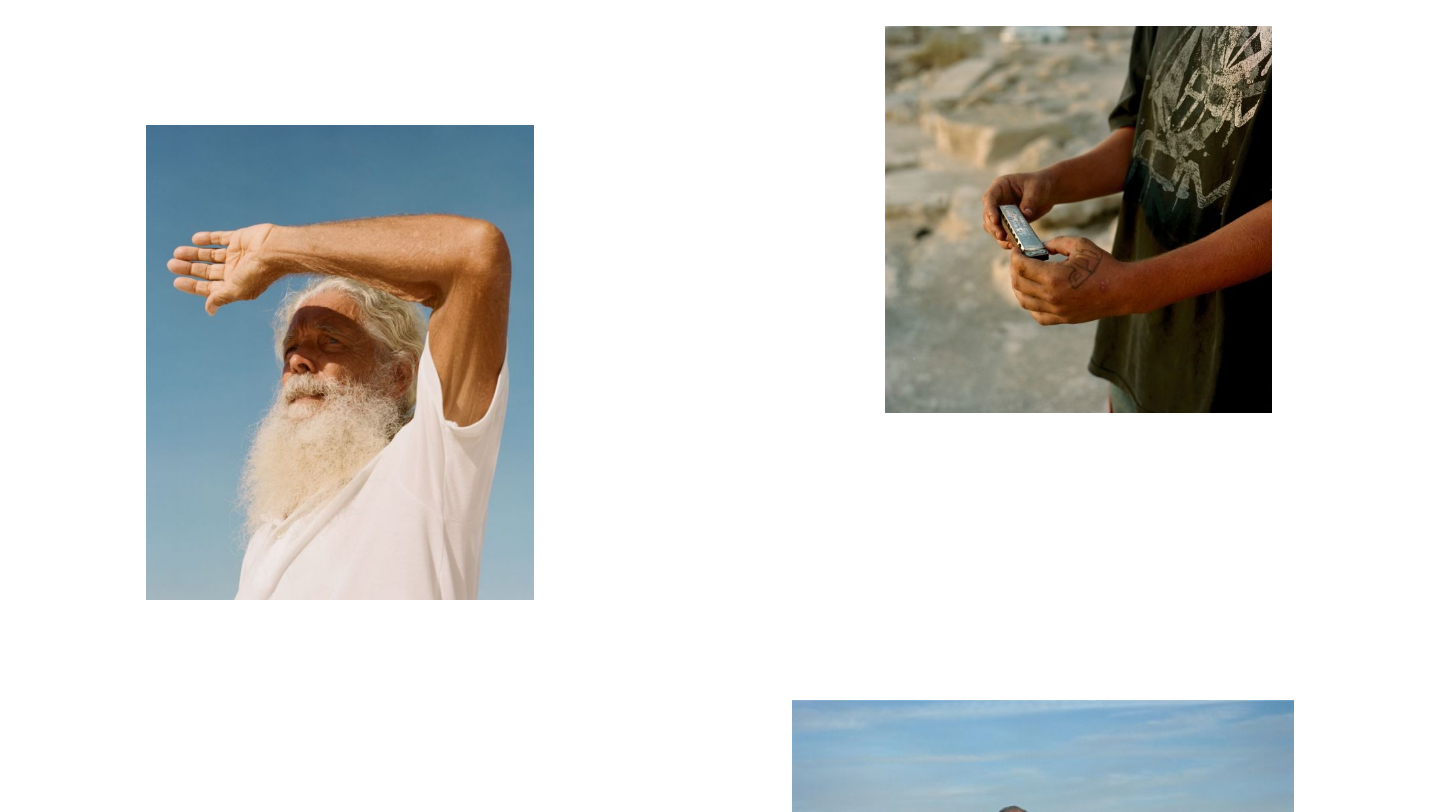 scroll, scrollTop: 5900, scrollLeft: 0, axis: vertical 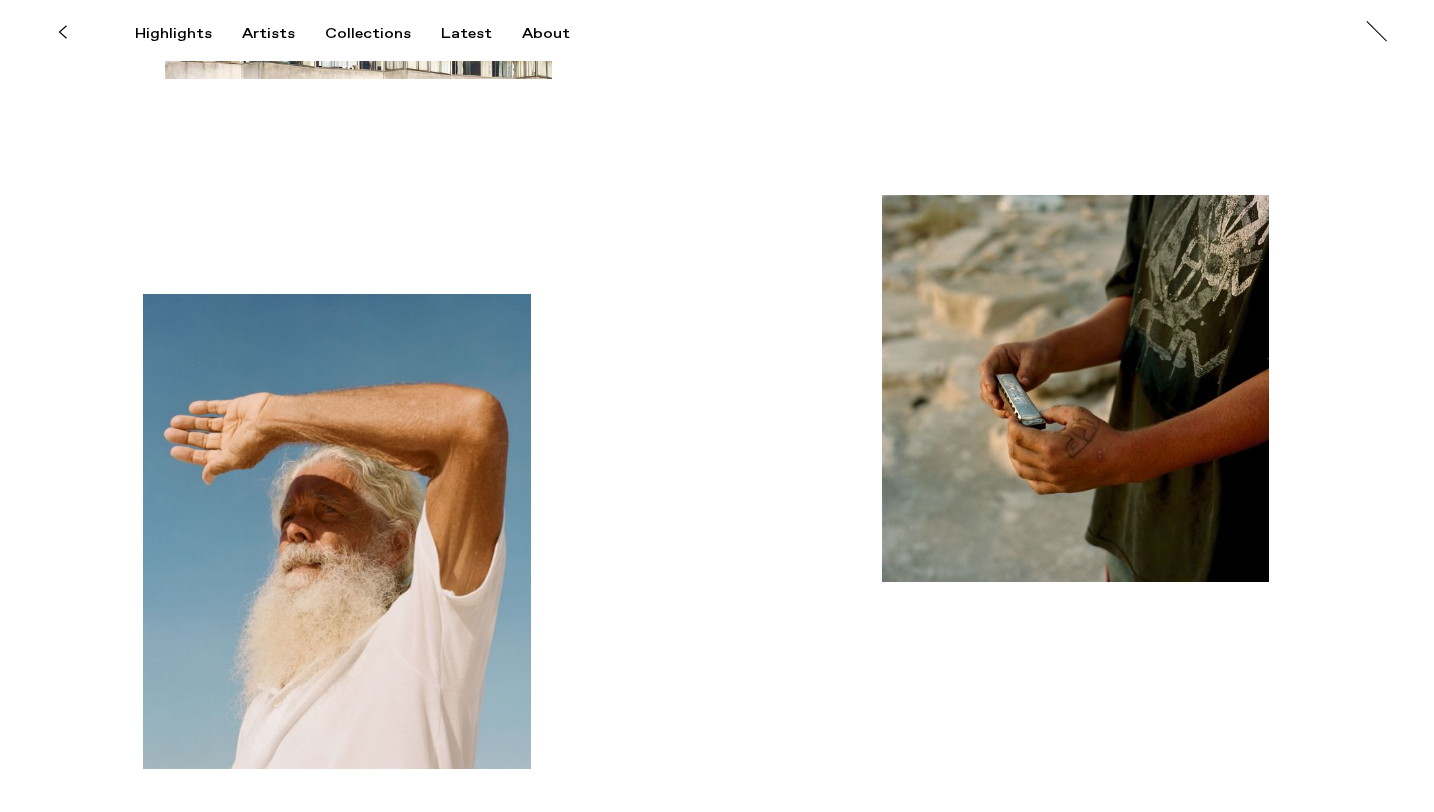 click at bounding box center (336, 531) 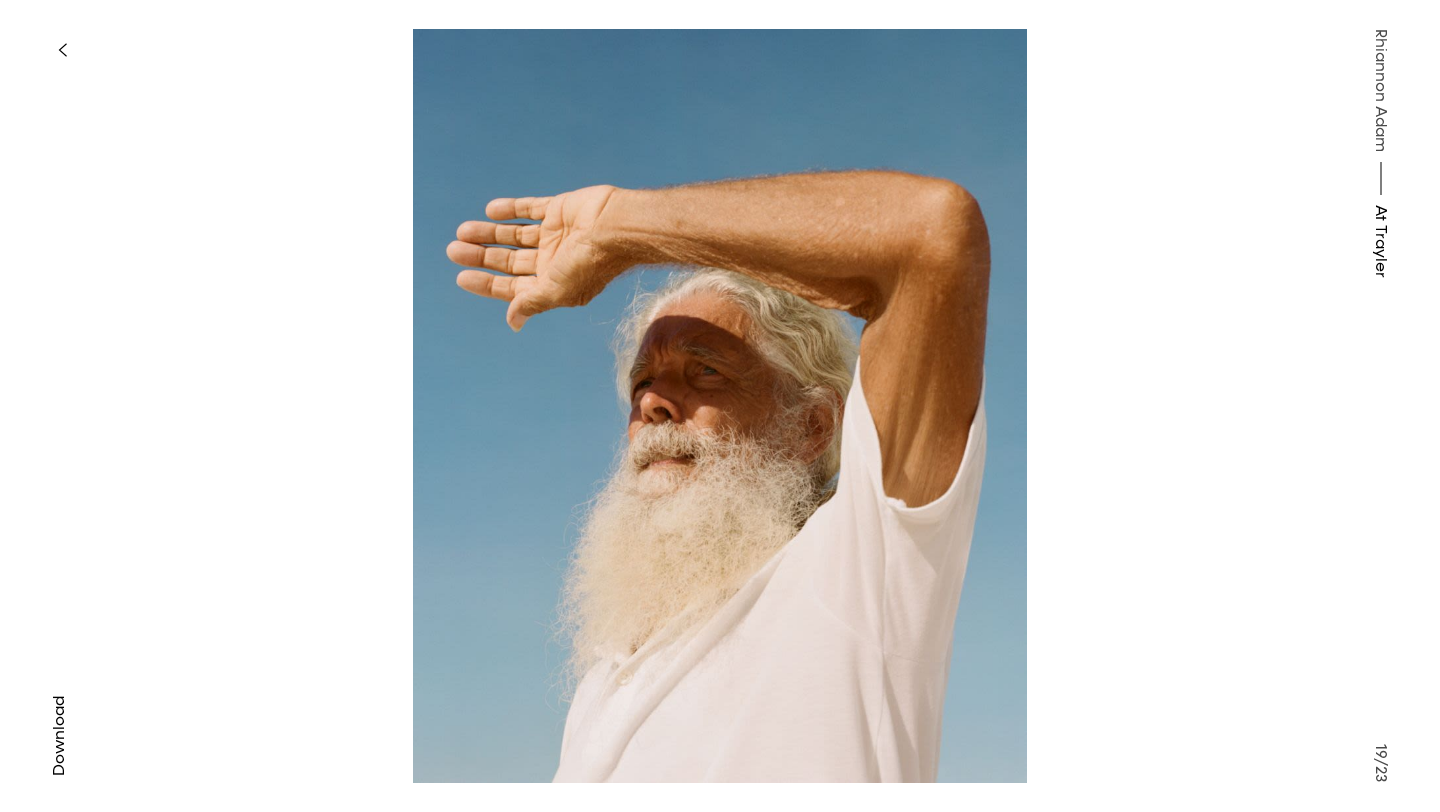 click 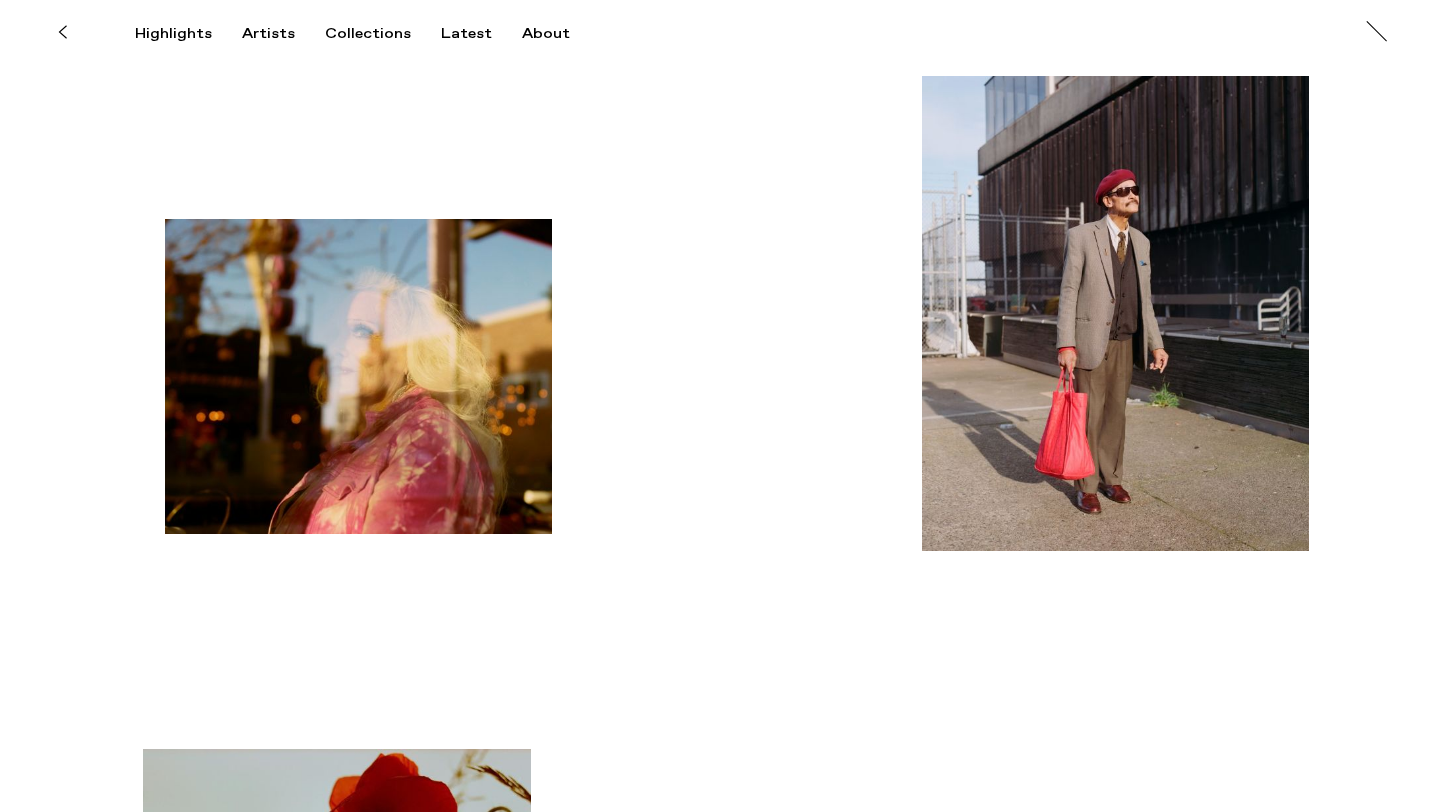 scroll, scrollTop: 0, scrollLeft: 0, axis: both 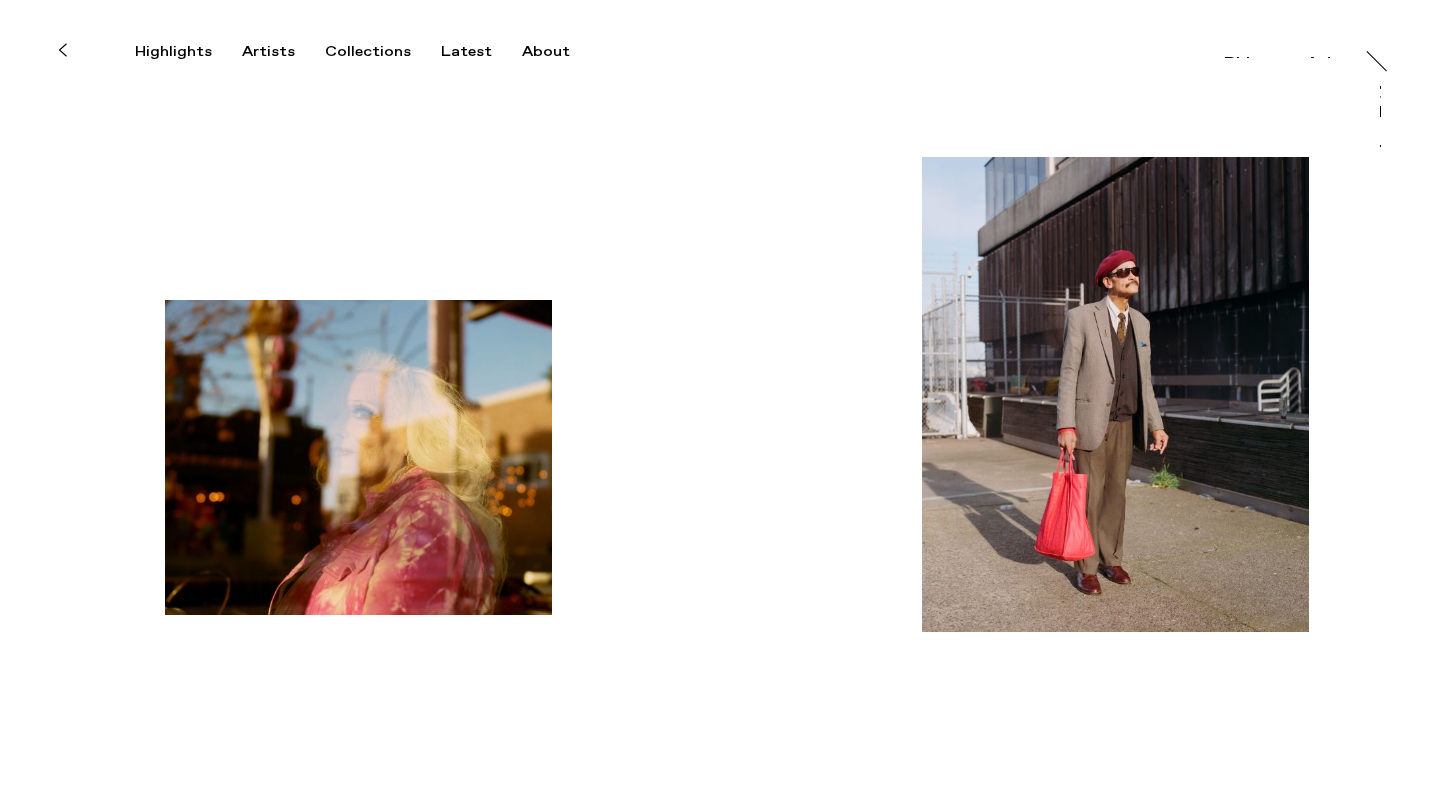 click at bounding box center (1115, 394) 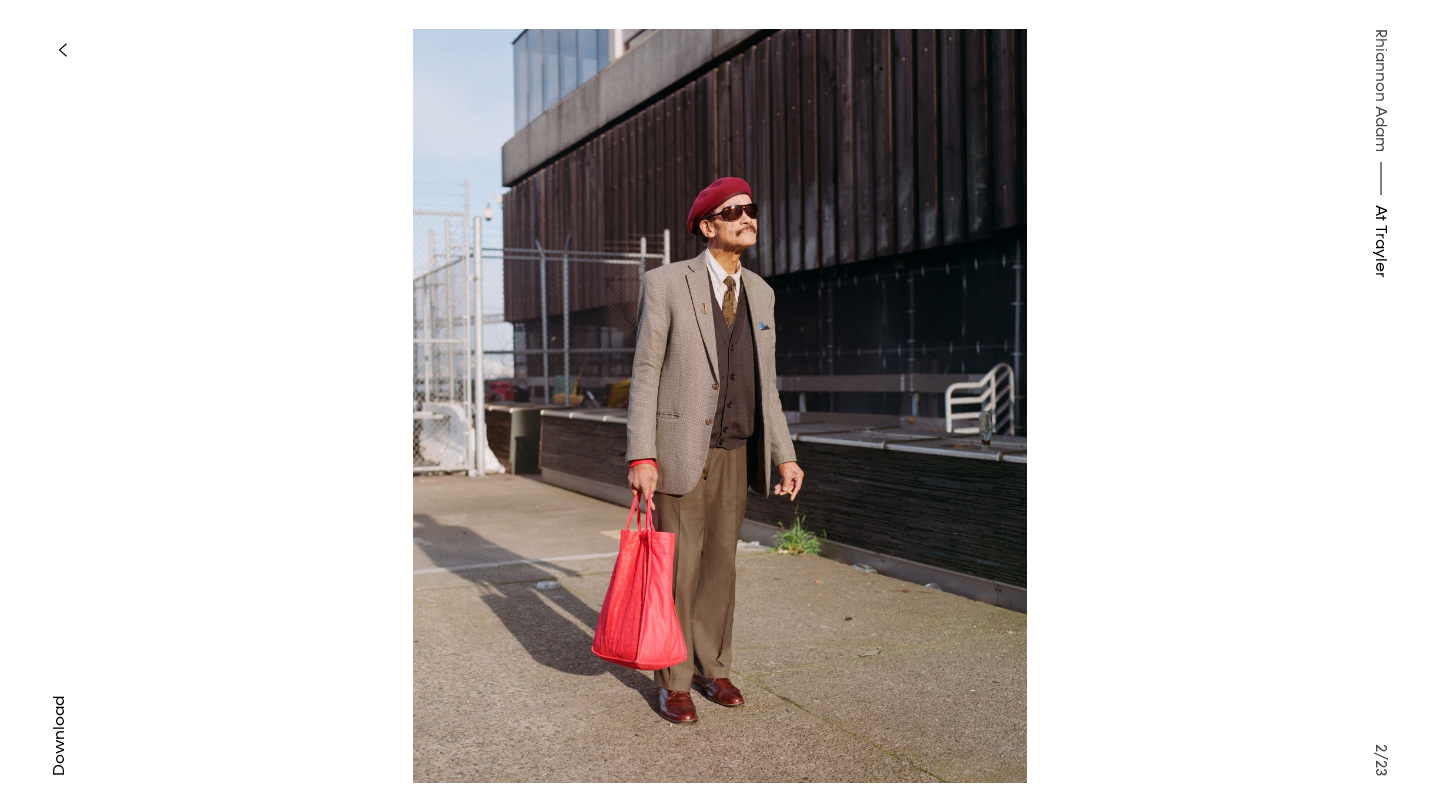 click at bounding box center (720, 406) 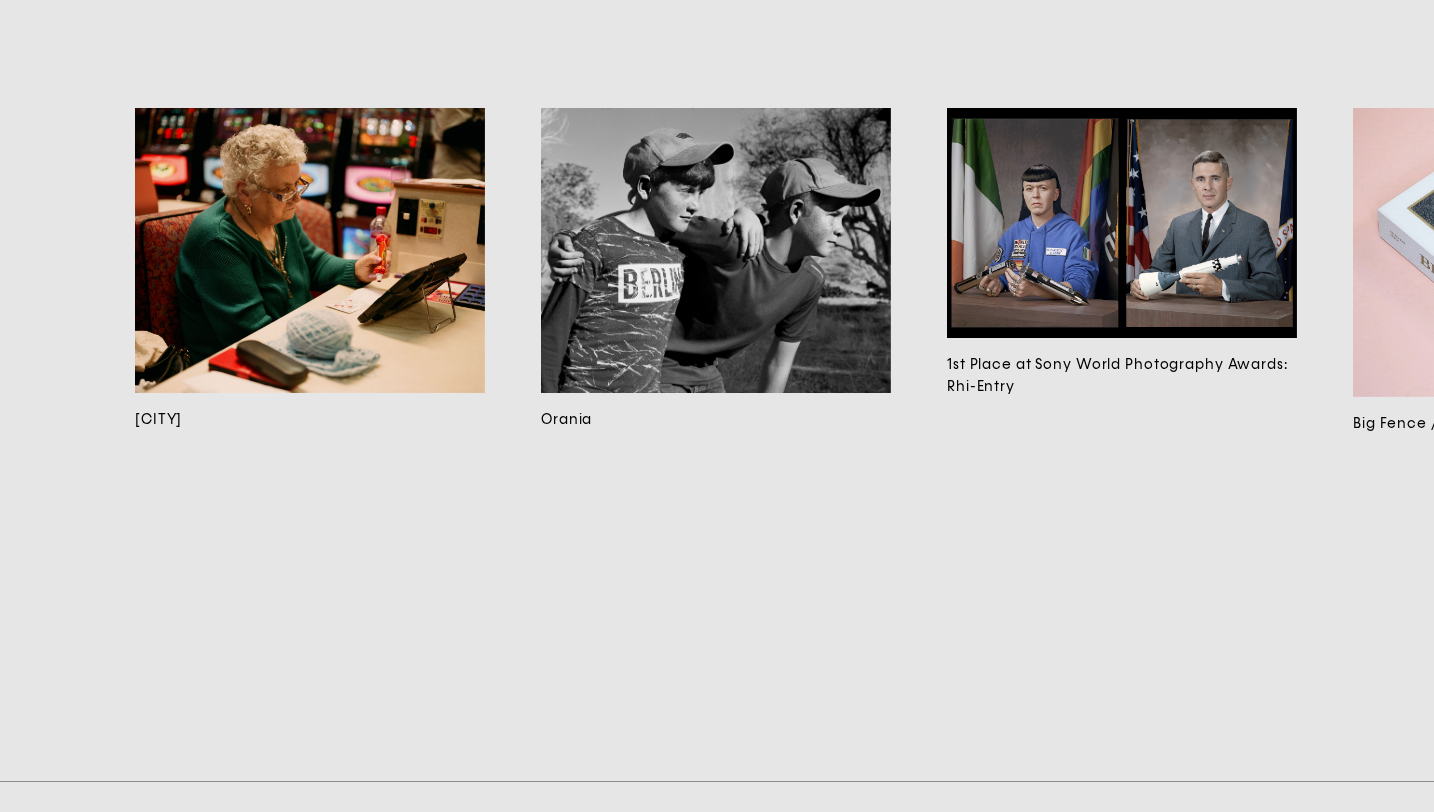scroll, scrollTop: 8244, scrollLeft: 0, axis: vertical 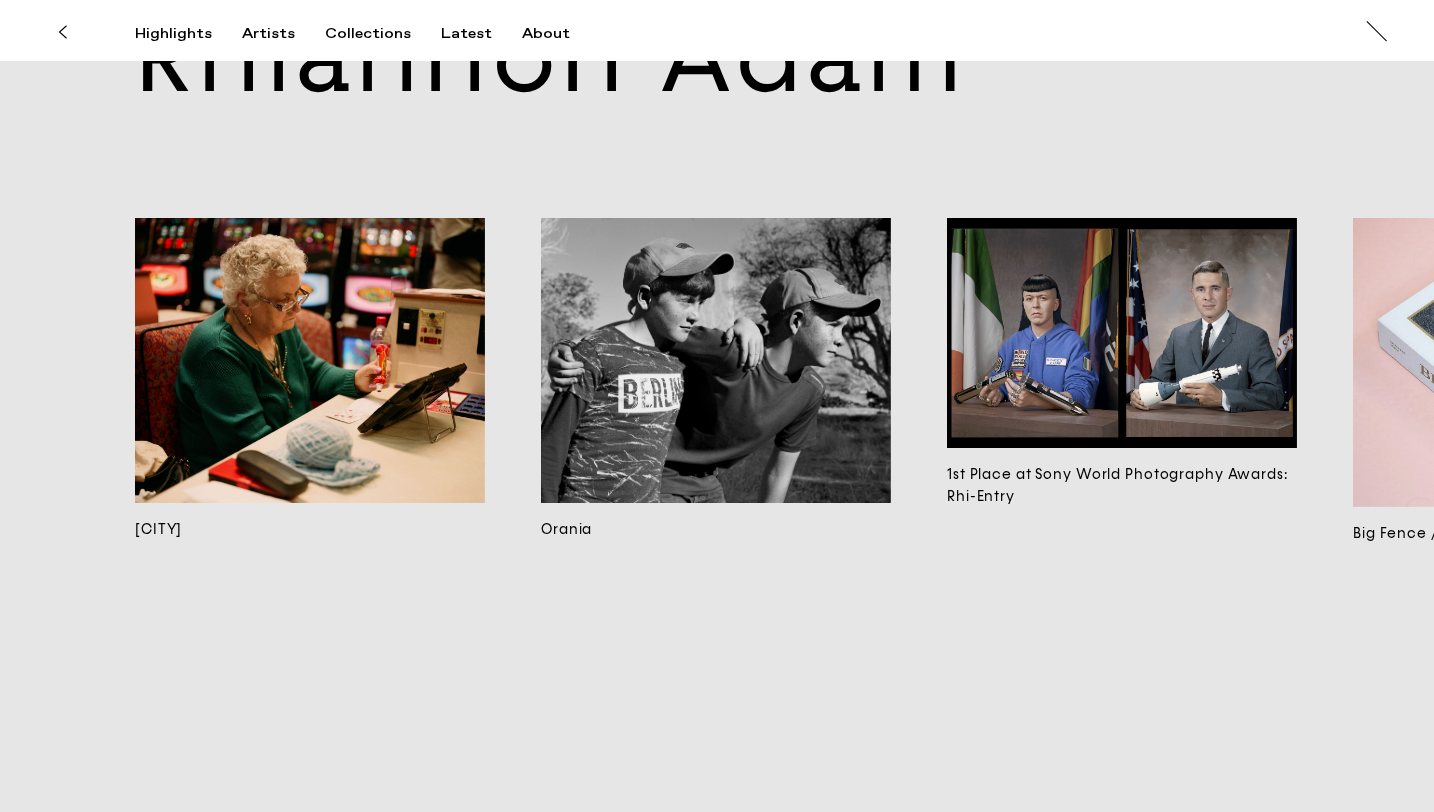 click at bounding box center (1122, 333) 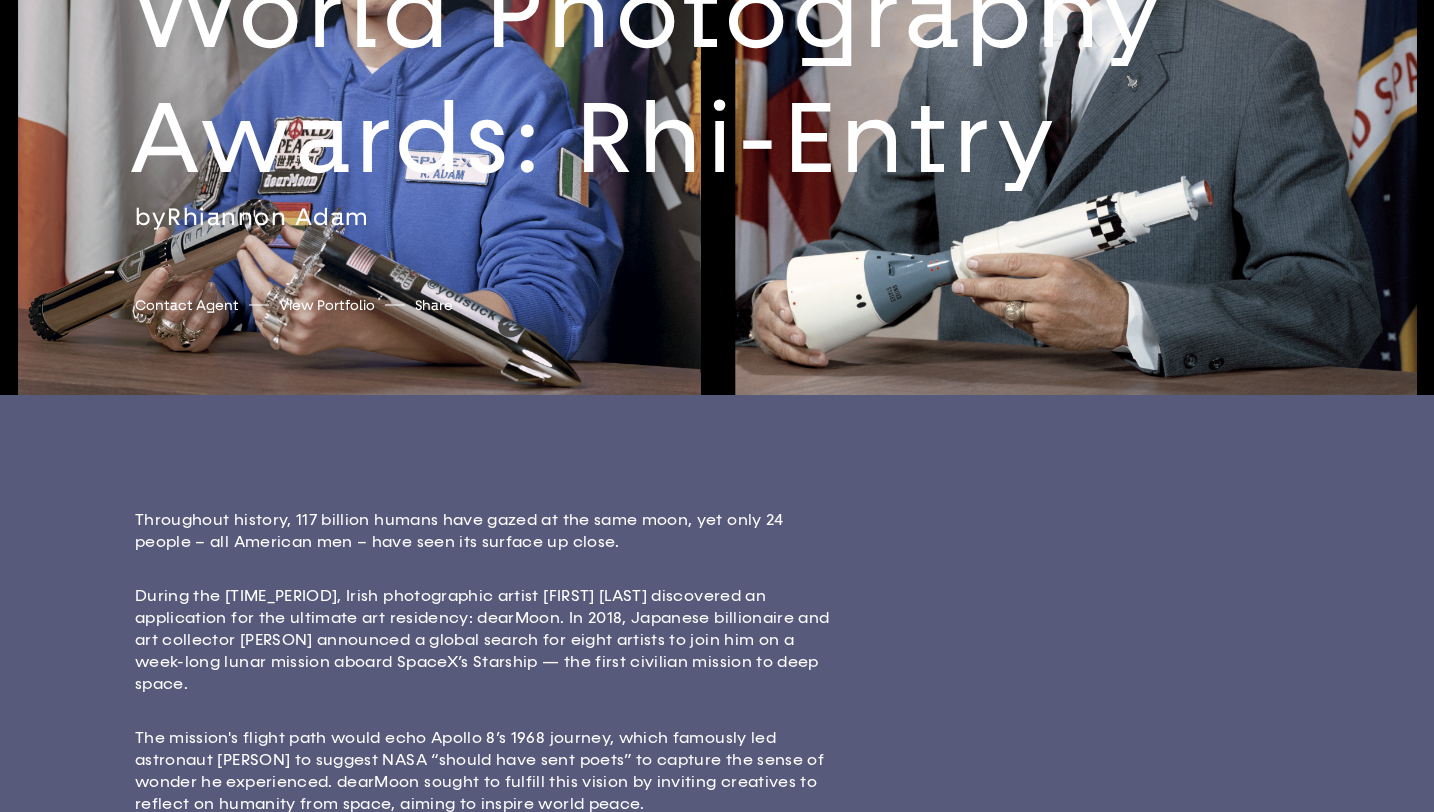 scroll, scrollTop: 535, scrollLeft: 0, axis: vertical 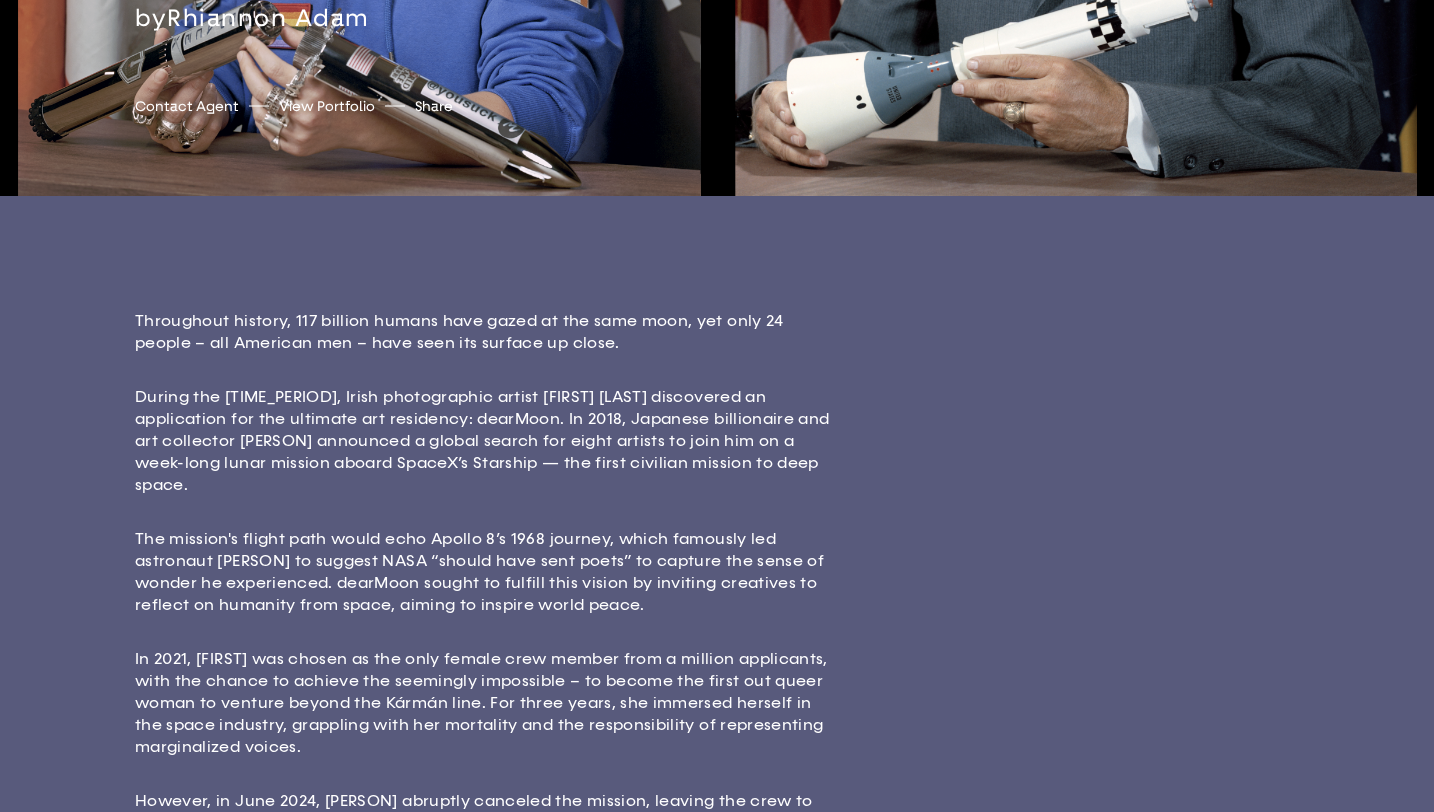 click on "Throughout history, 117 billion humans have gazed at the same moon, yet only 24 people – all American men – have seen its surface up close. During the [TIME_PERIOD], Irish photographic artist [FIRST] [LAST] discovered an application for the ultimate art residency: dearMoon. In 2018, Japanese billionaire and art collector [PERSON] announced a global search for eight artists to join him on a week-long lunar mission aboard SpaceX’s Starship — the first civilian mission to deep space. The mission's flight path would echo Apollo 8’s 1968 journey, which famously led astronaut [PERSON] to suggest NASA “should have sent poets” to capture the sense of wonder he experienced. dearMoon sought to fulfill this vision by inviting creatives to reflect on humanity from space, aiming to inspire world peace. However, in June 2024, [PERSON] abruptly canceled the mission, leaving the crew to pick up the pieces of their disrupted lives." at bounding box center [717, 689] 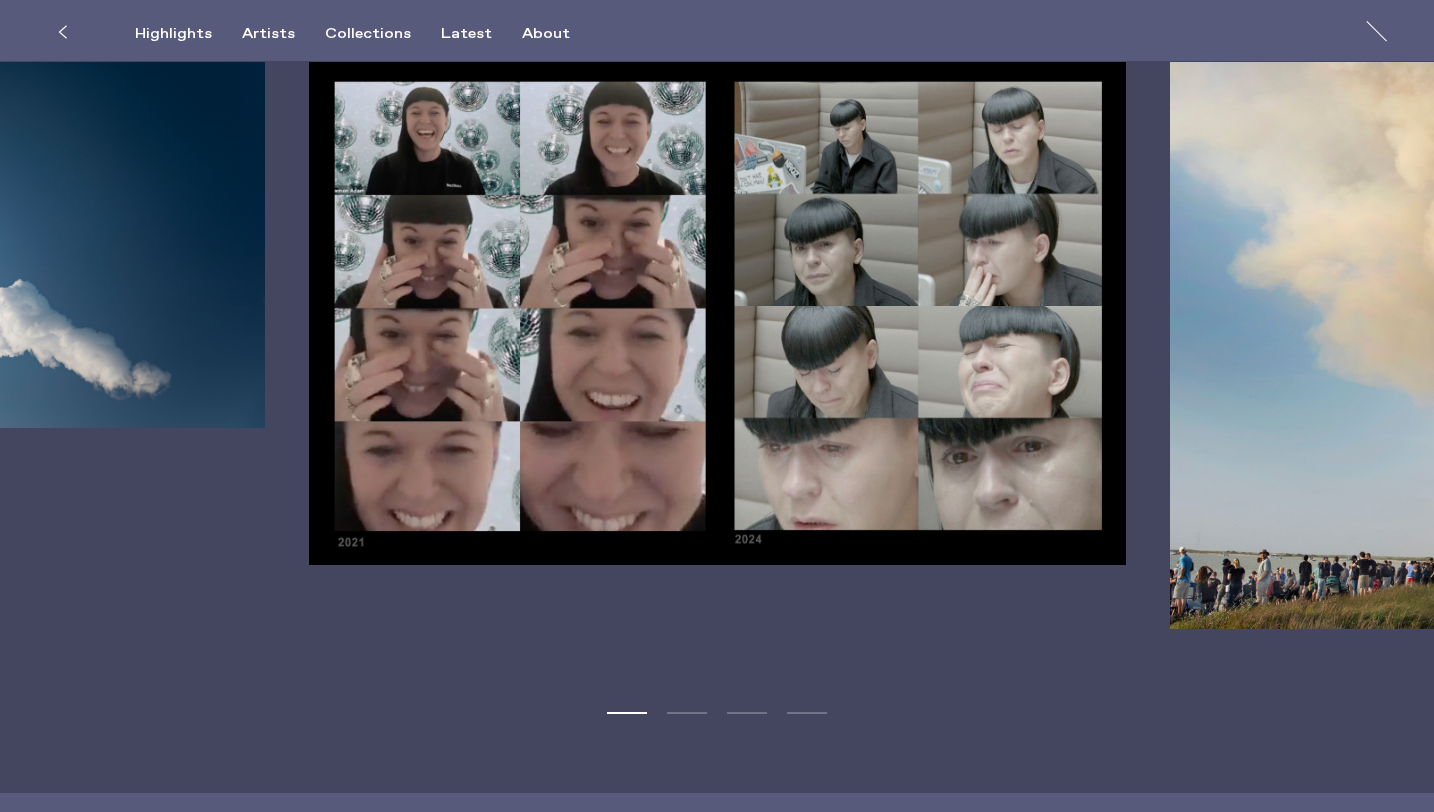 scroll, scrollTop: 5738, scrollLeft: 0, axis: vertical 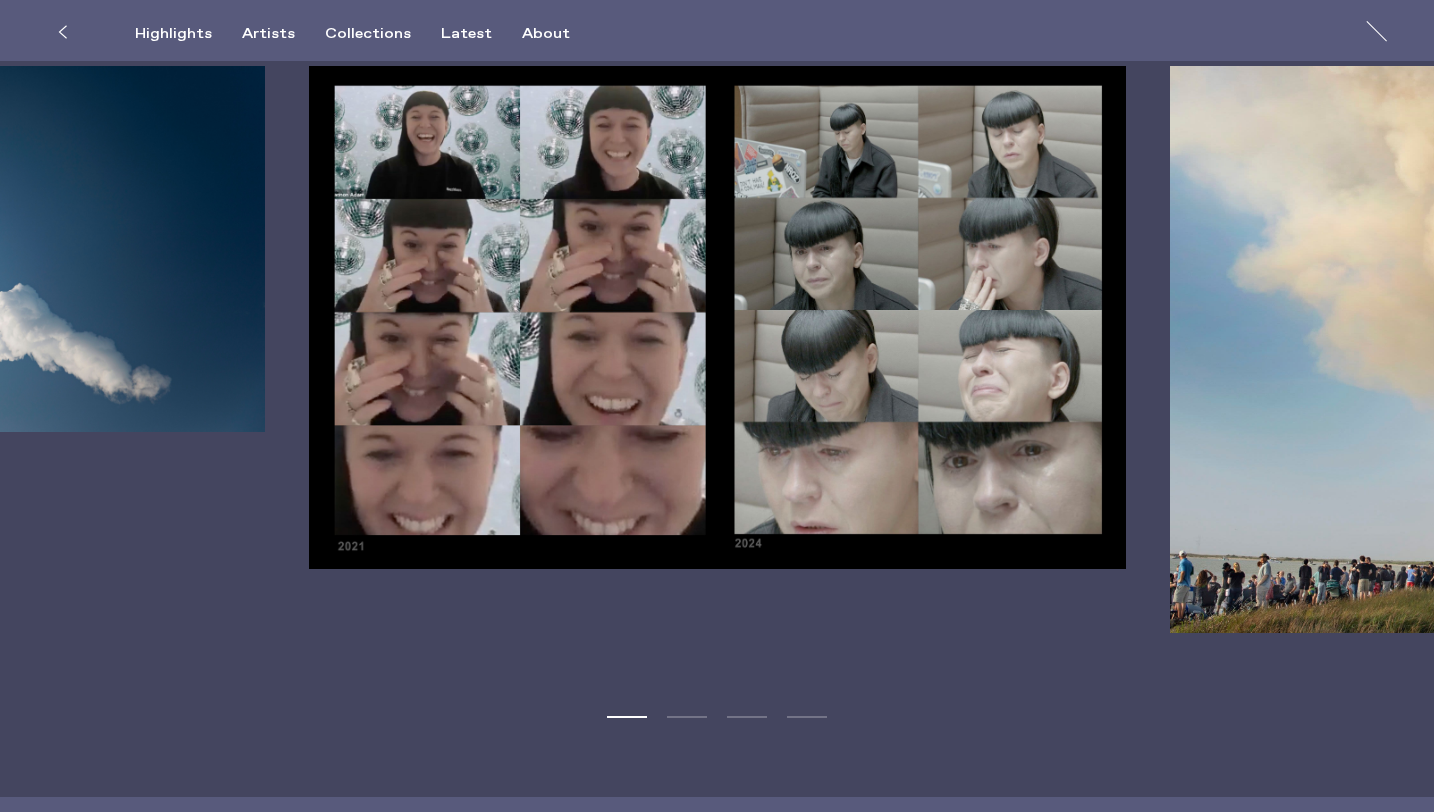 click on "Next" at bounding box center (1075, 349) 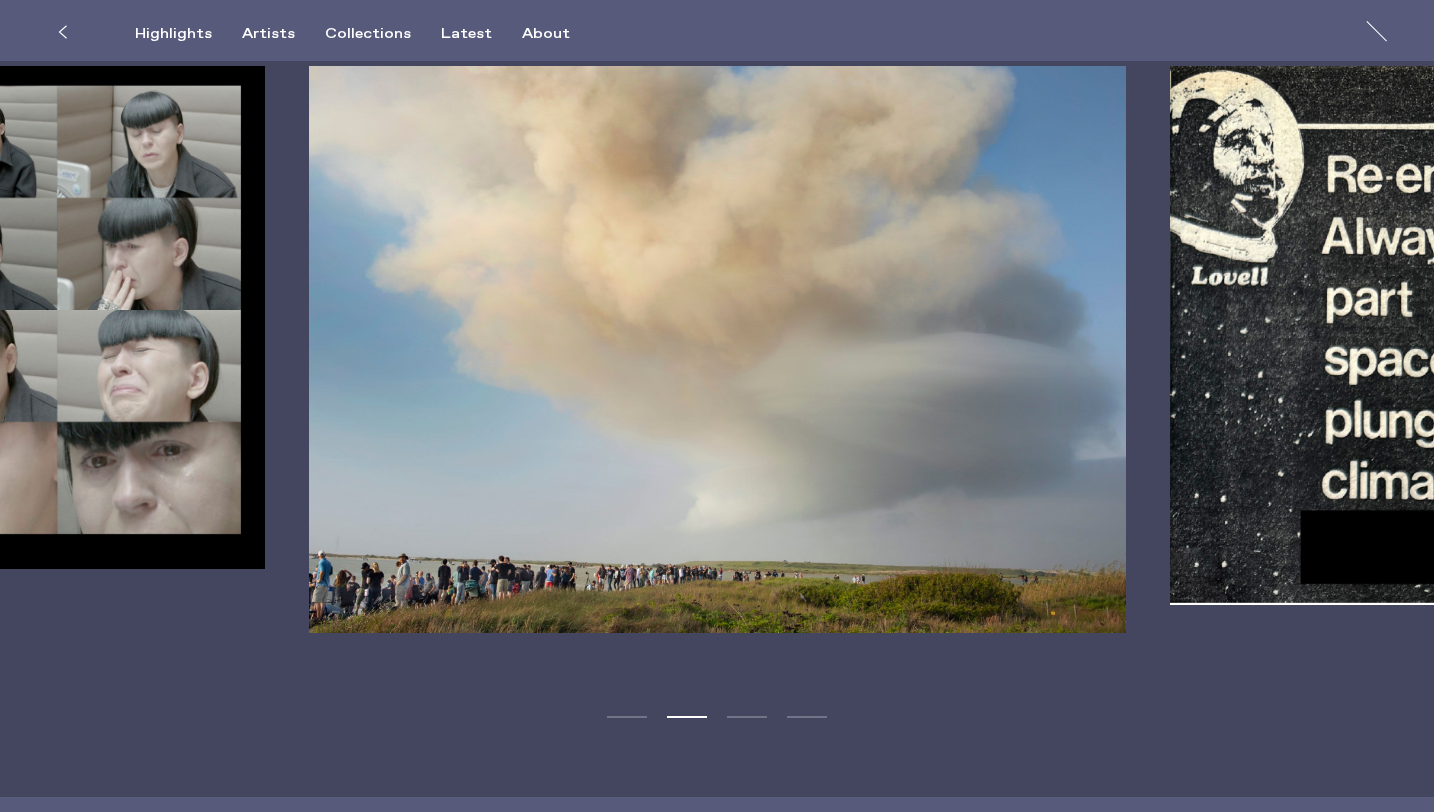 click on "Previous" at bounding box center [358, 349] 